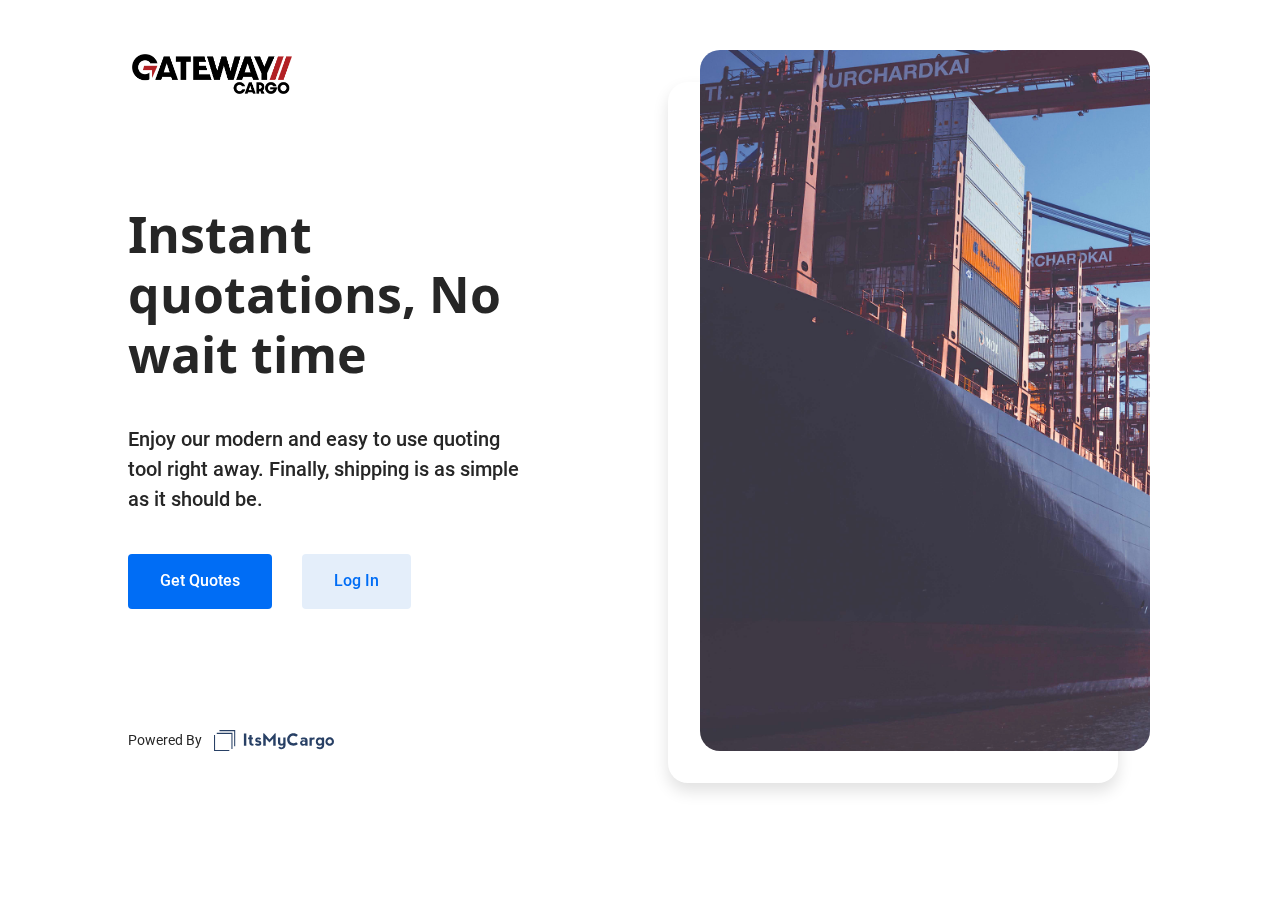 scroll, scrollTop: 0, scrollLeft: 0, axis: both 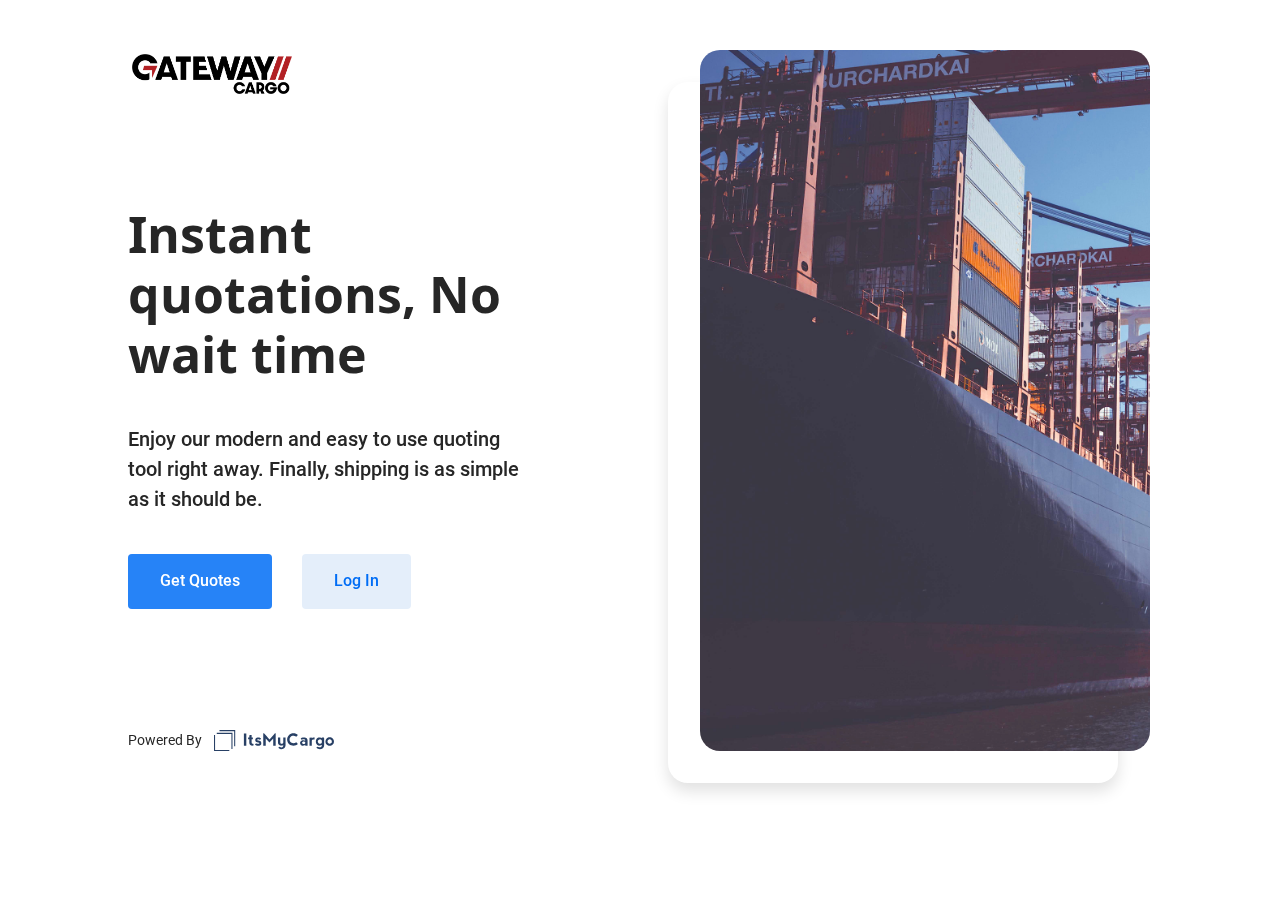 click on "Get Quotes" 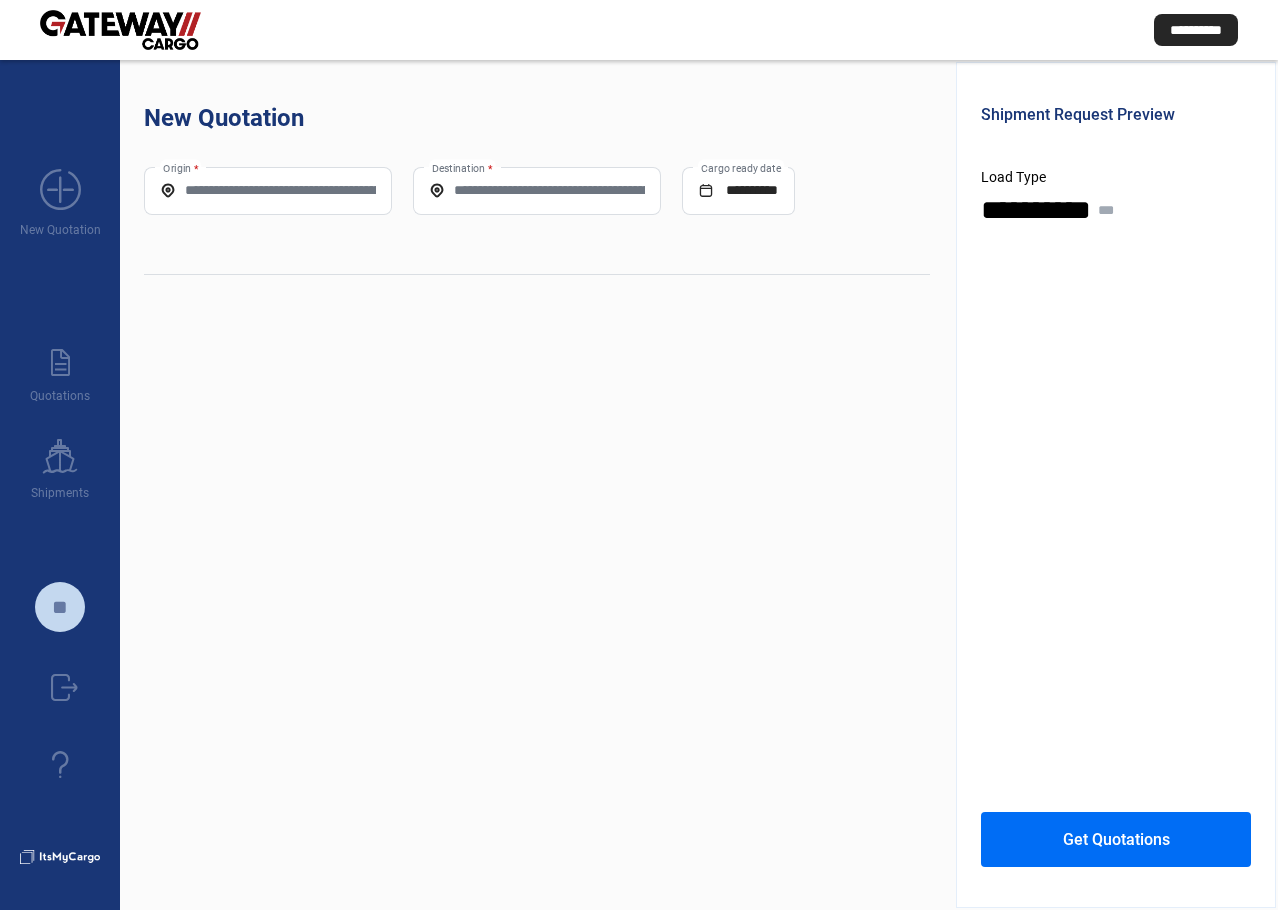 click on "**********" 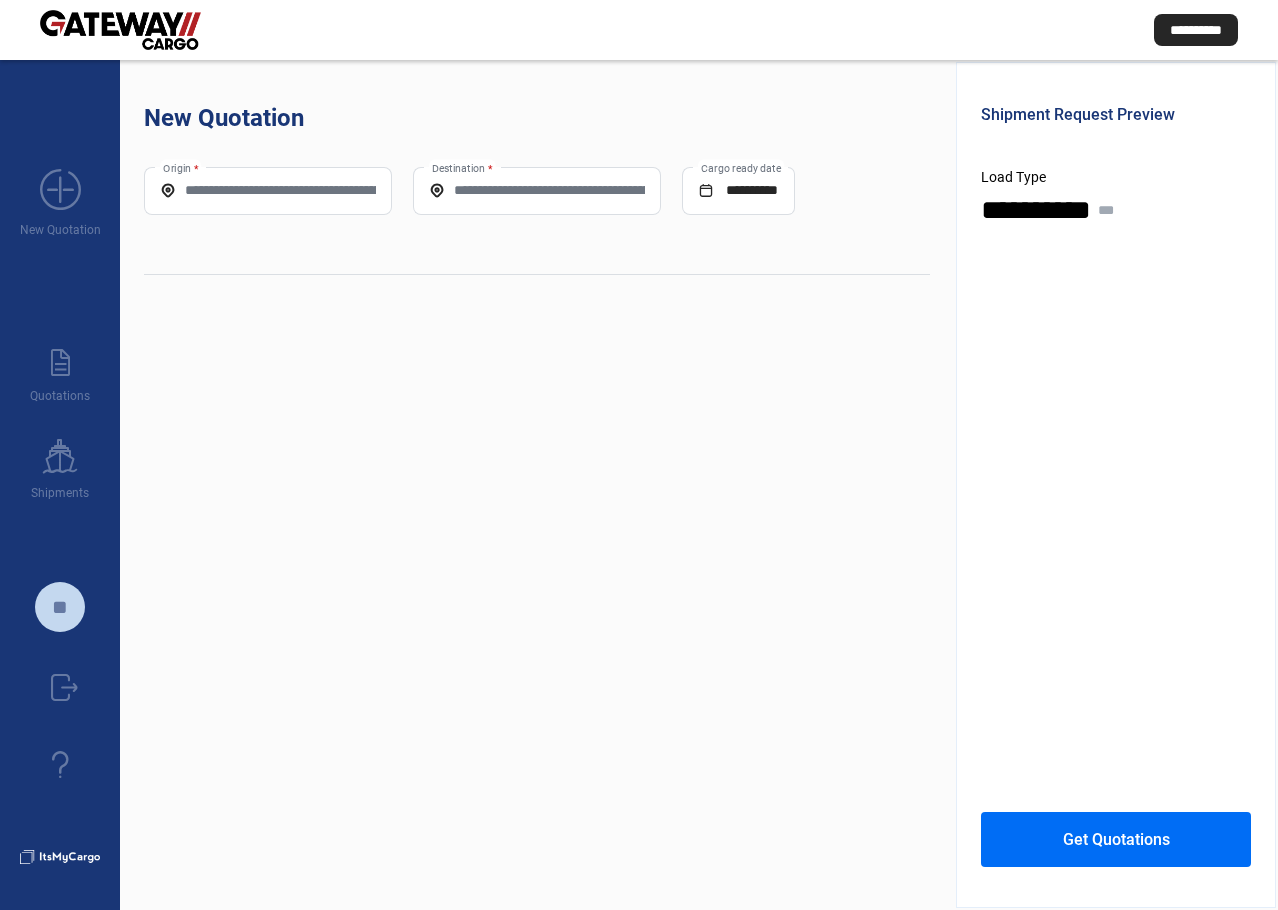 click on "Origin *" at bounding box center [268, 190] 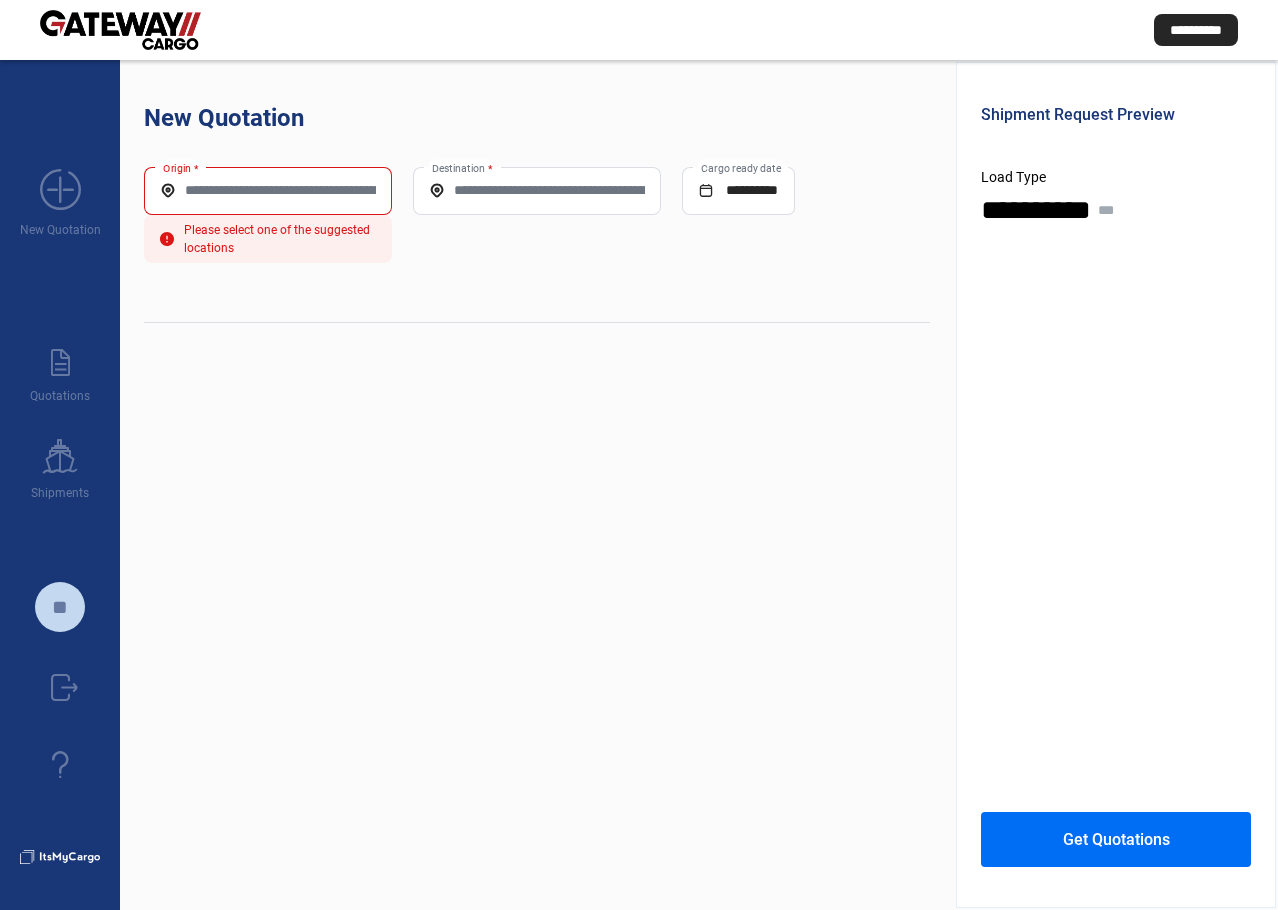 click on "Origin *" at bounding box center (268, 190) 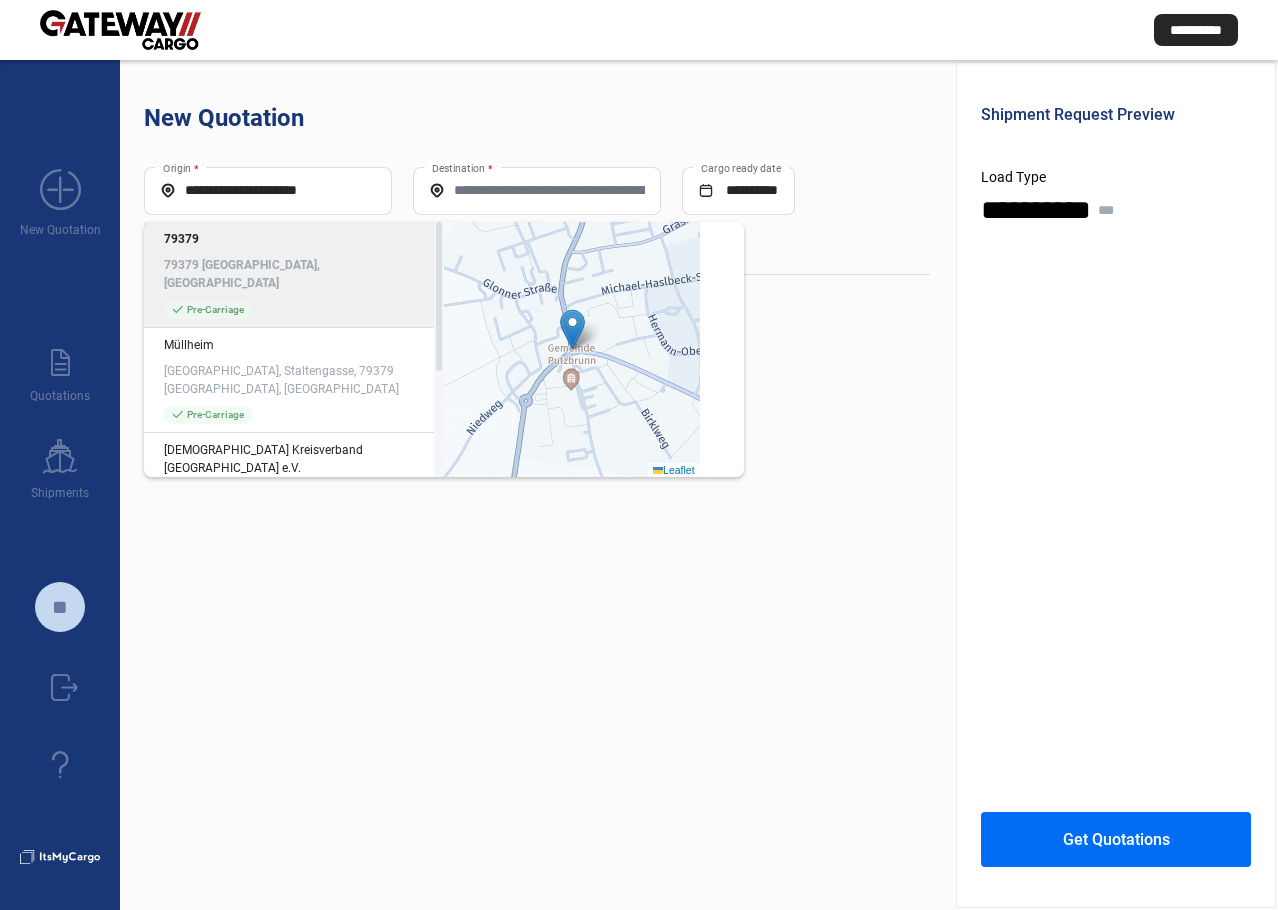 click on "**********" 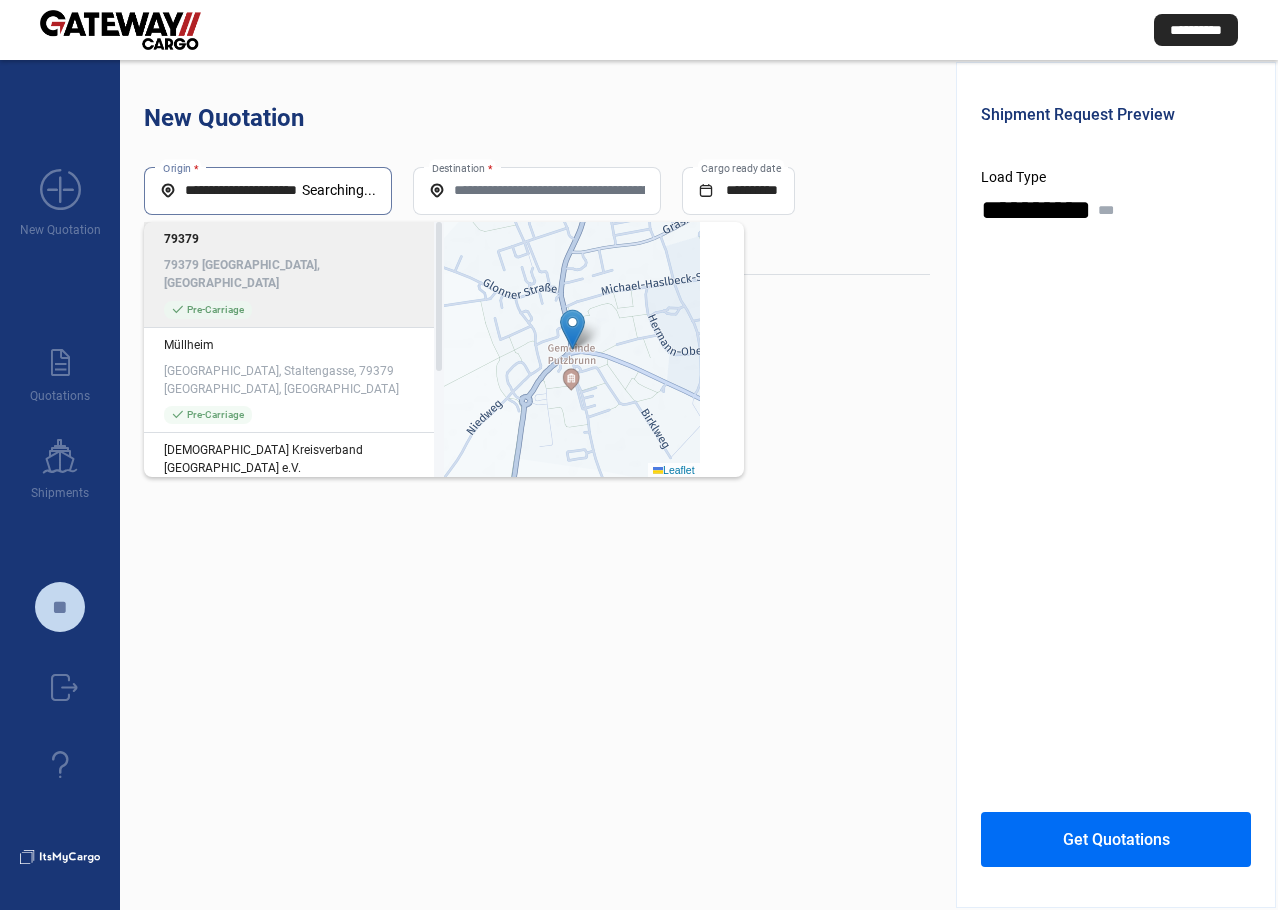 scroll, scrollTop: 0, scrollLeft: 42, axis: horizontal 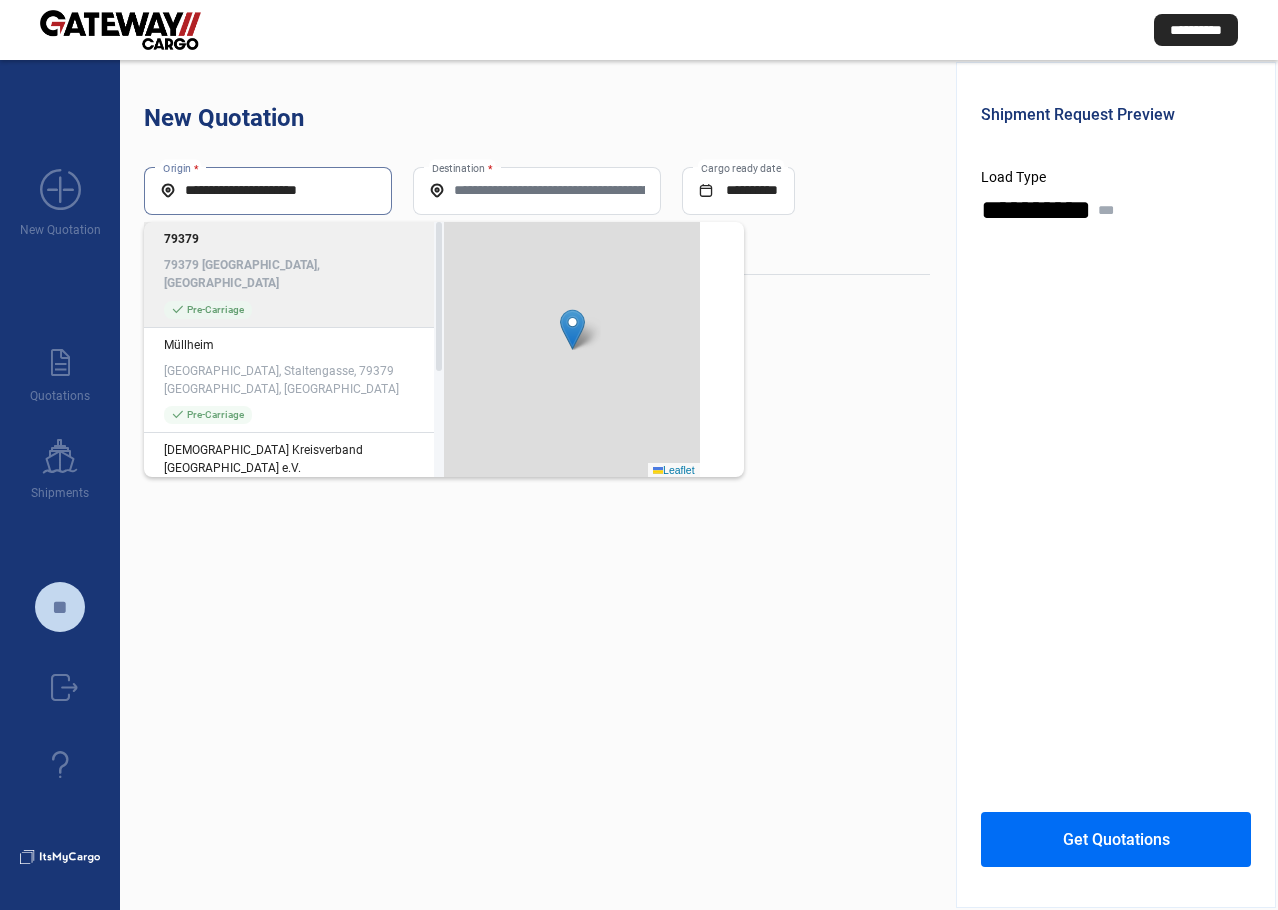 click on "**********" 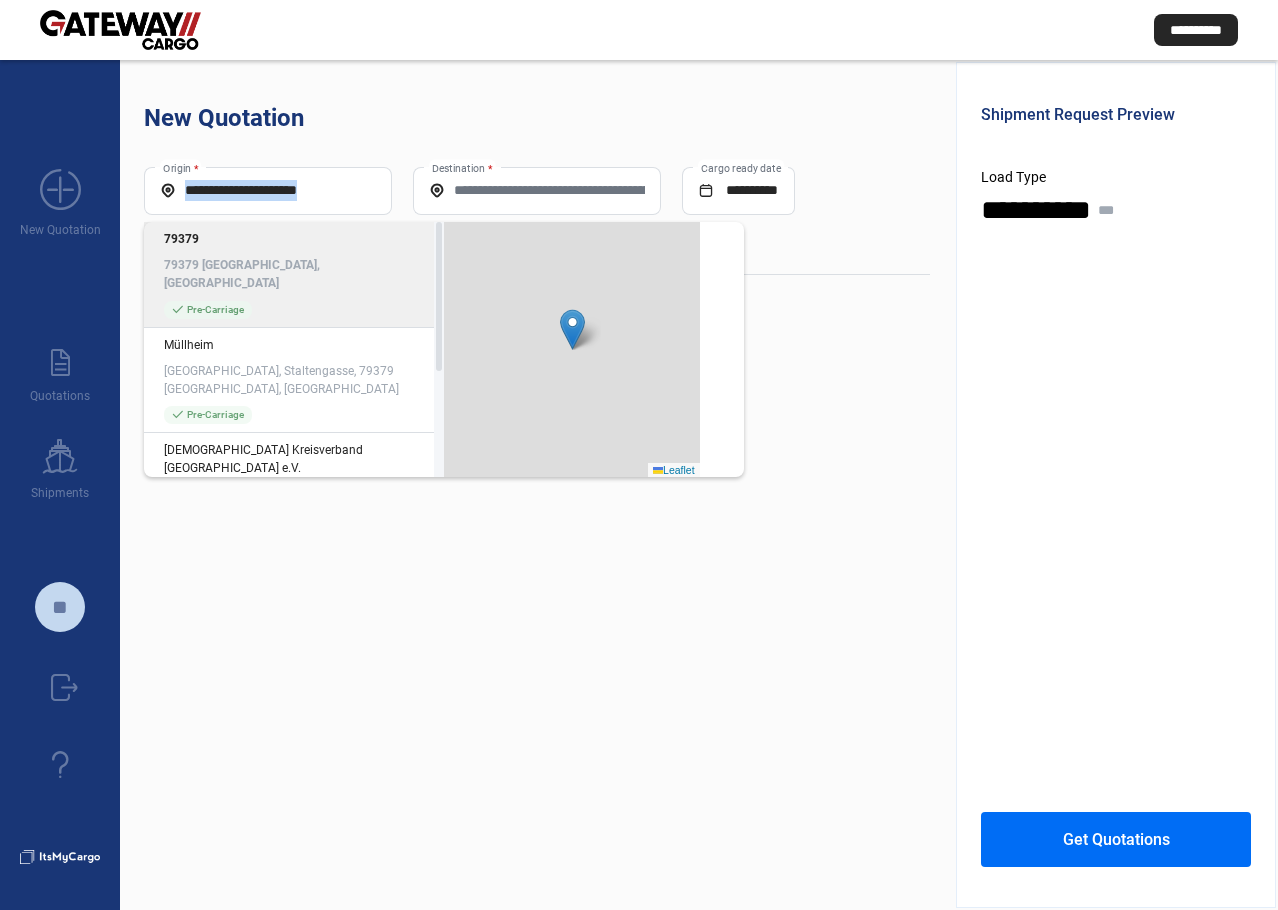 click on "**********" 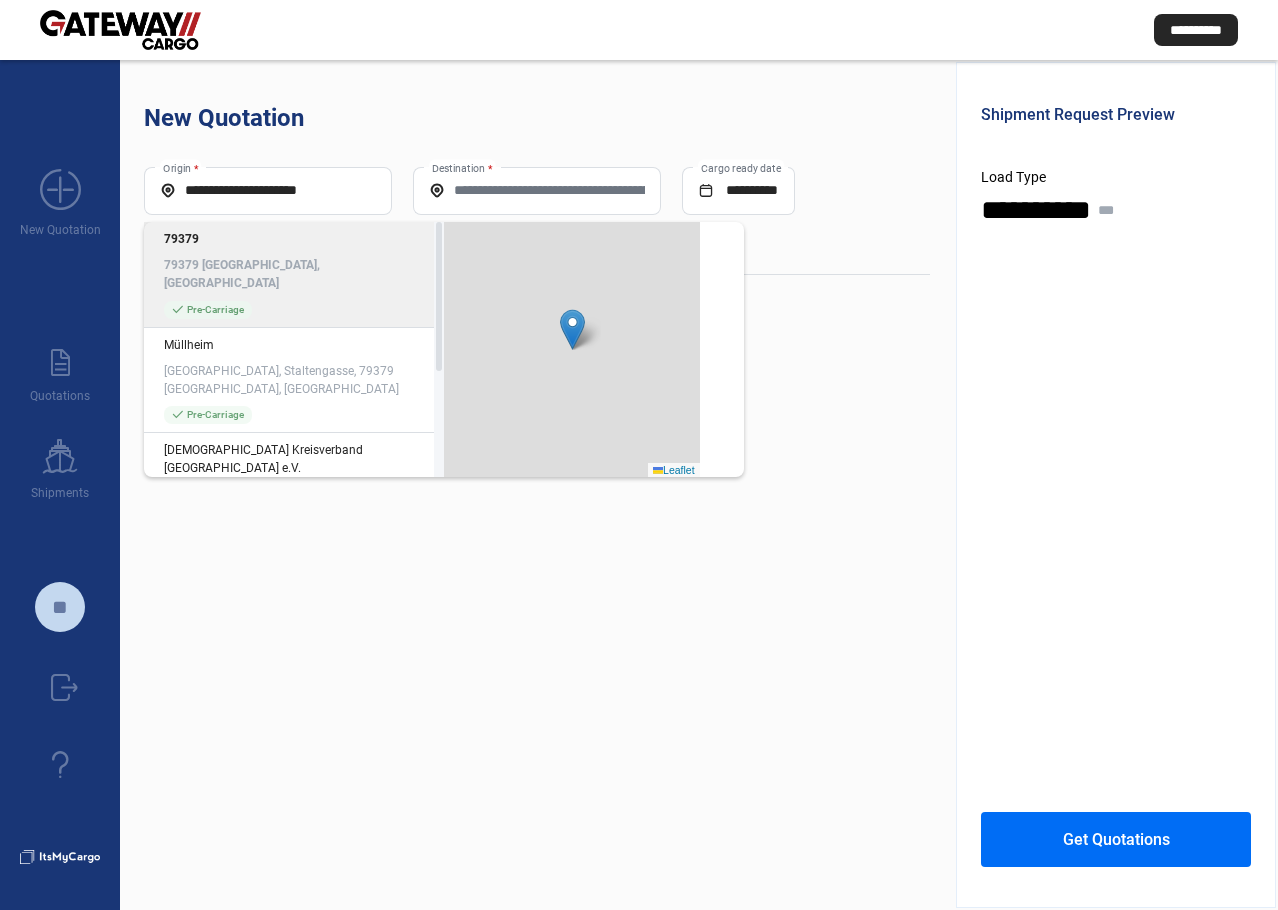 click on "**********" 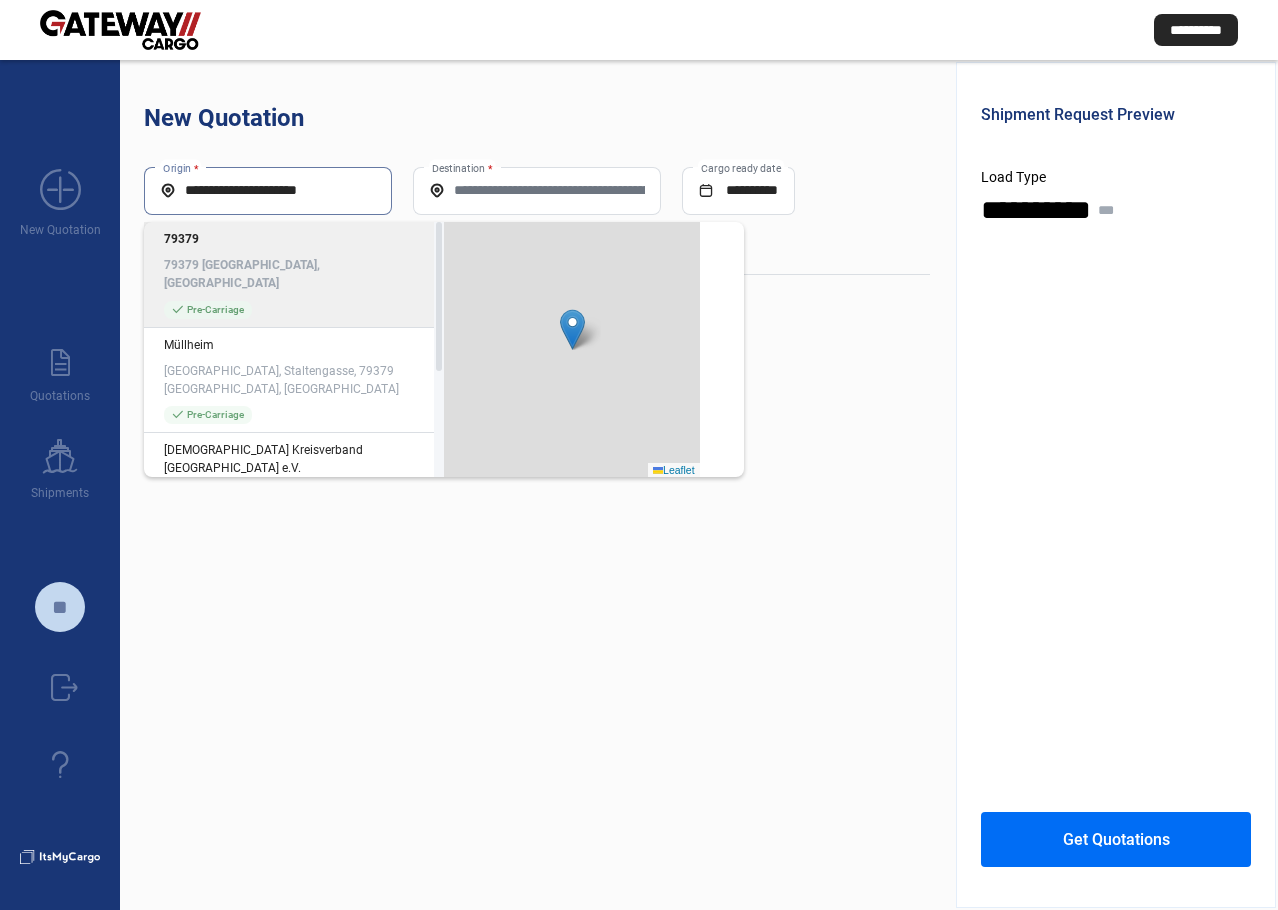 click on "**********" at bounding box center [268, 190] 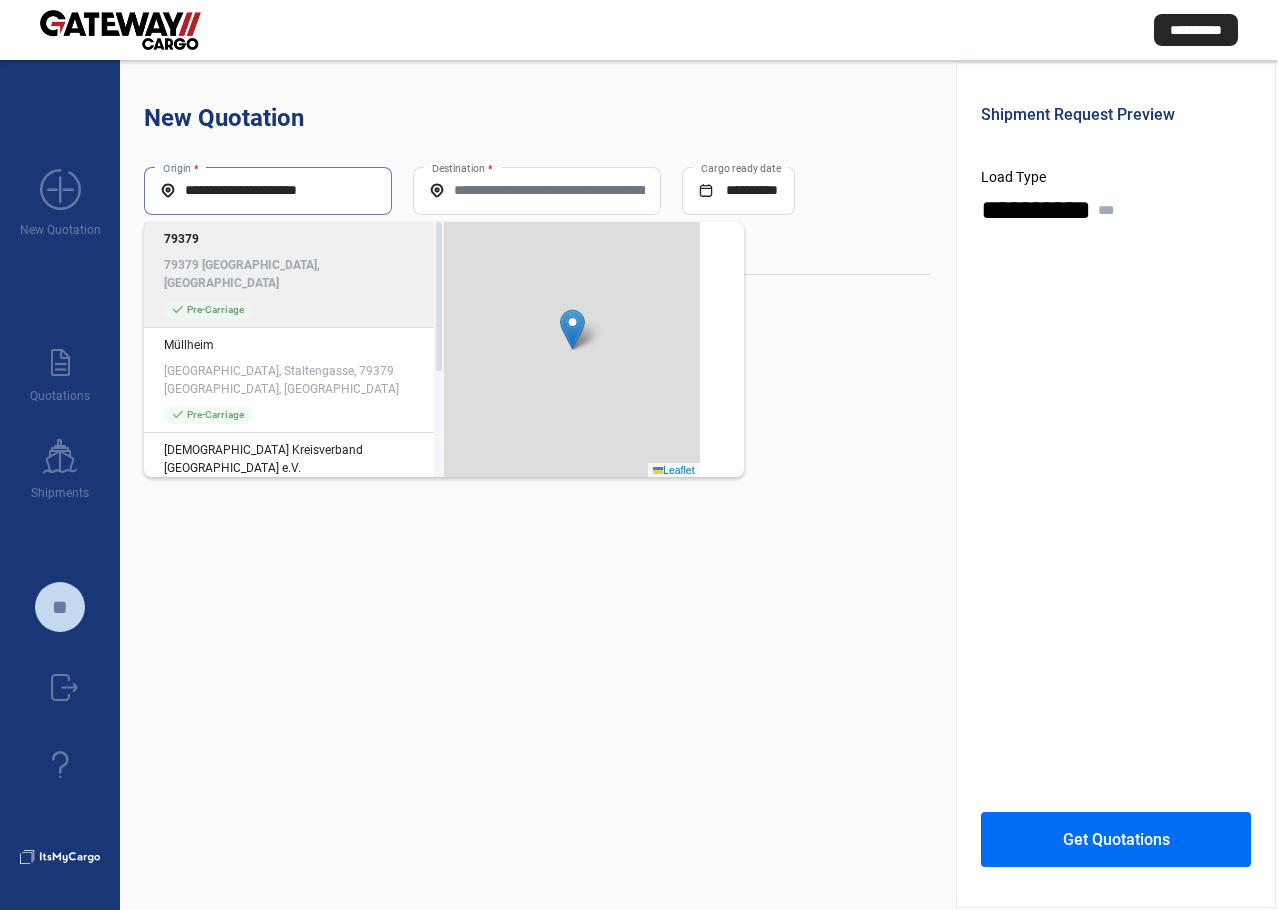 paste on "**********" 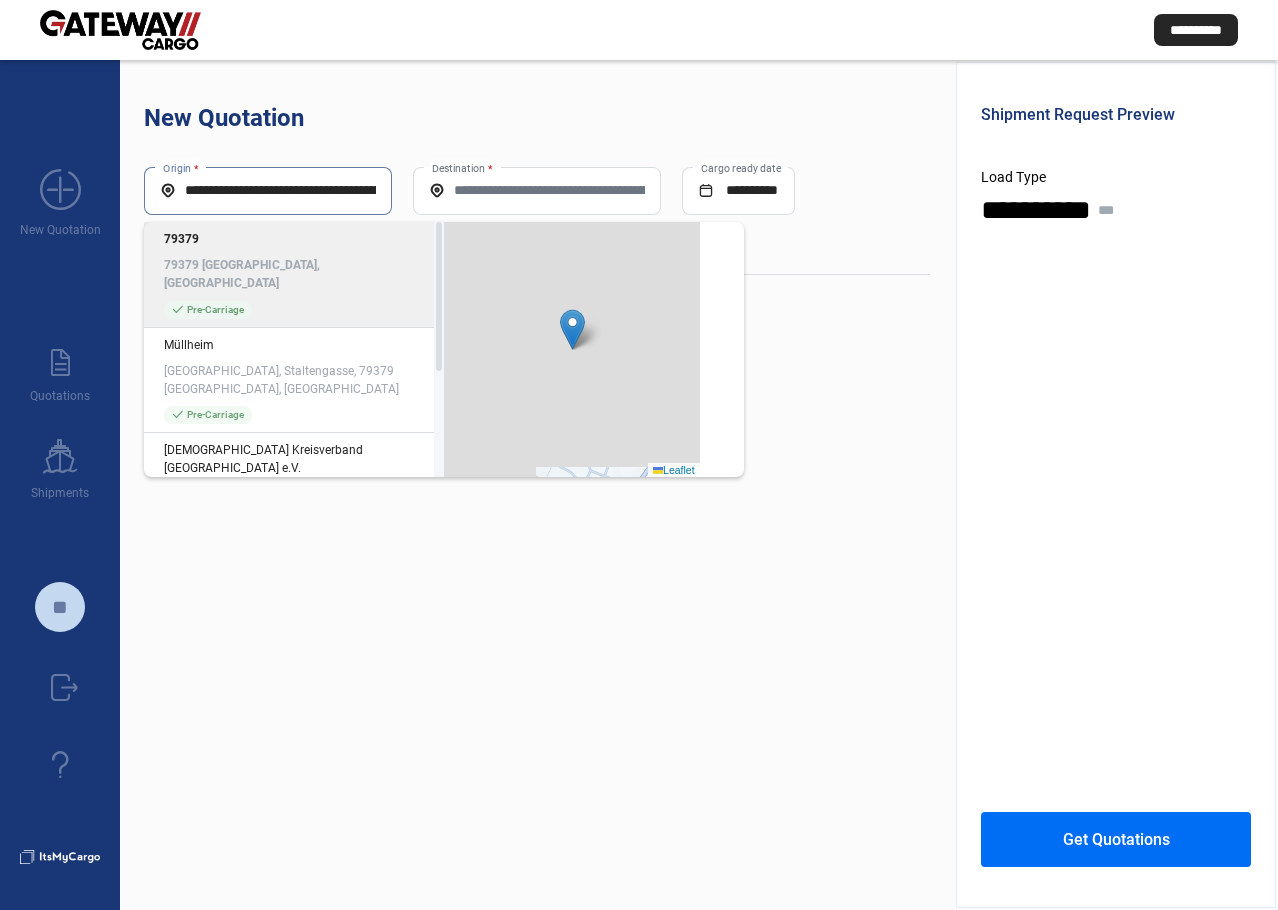 scroll, scrollTop: 0, scrollLeft: 94, axis: horizontal 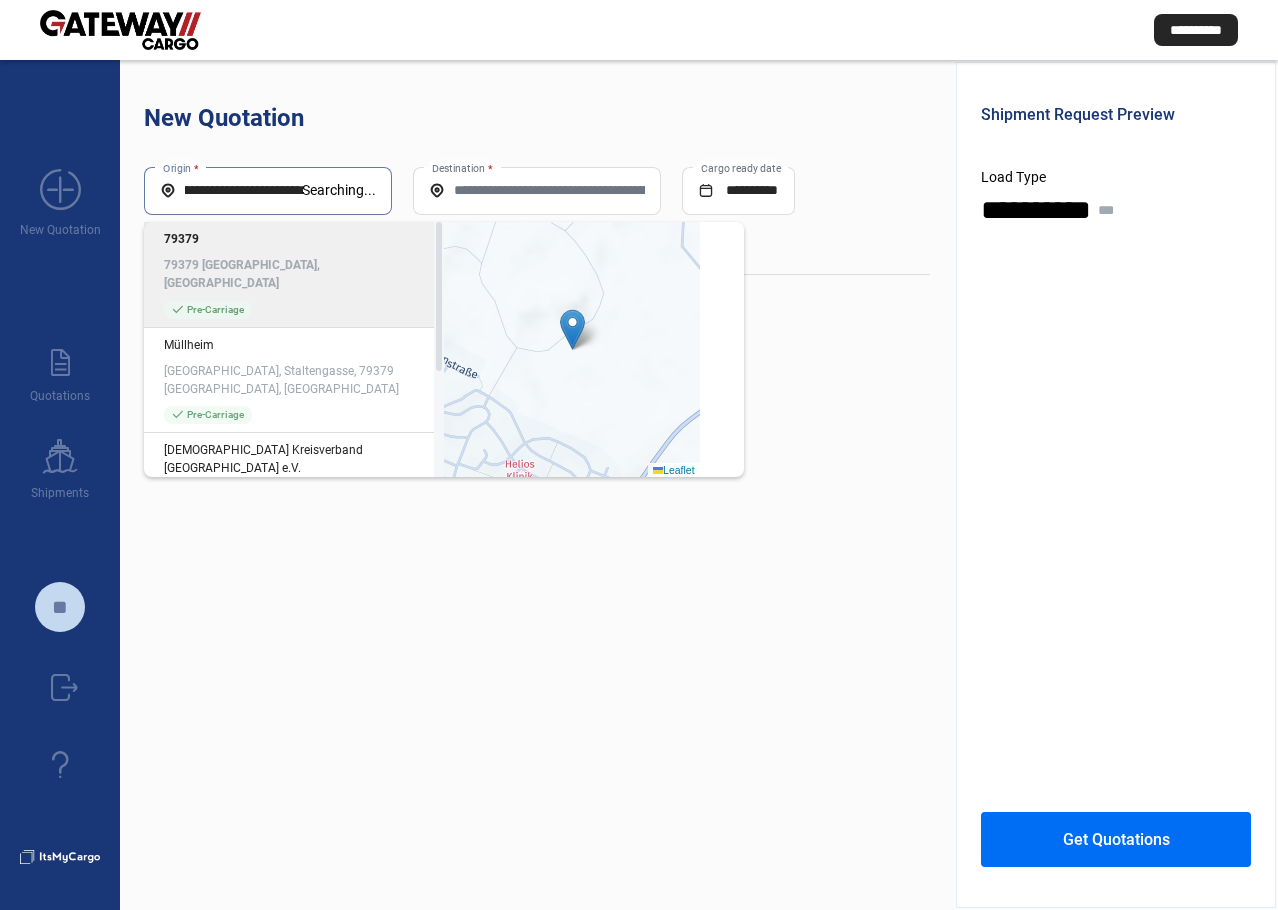 click on "**********" at bounding box center (231, 190) 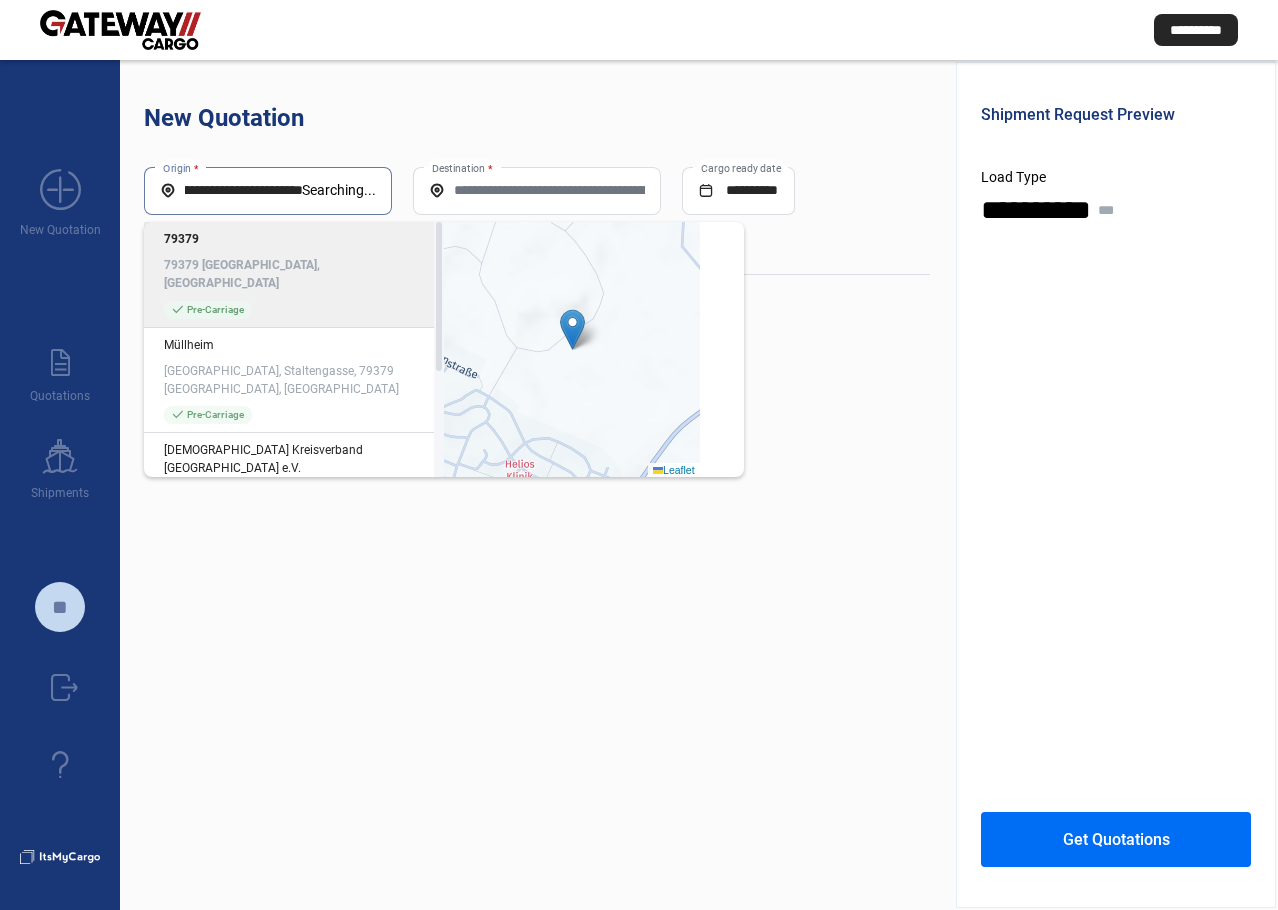 scroll, scrollTop: 0, scrollLeft: 94, axis: horizontal 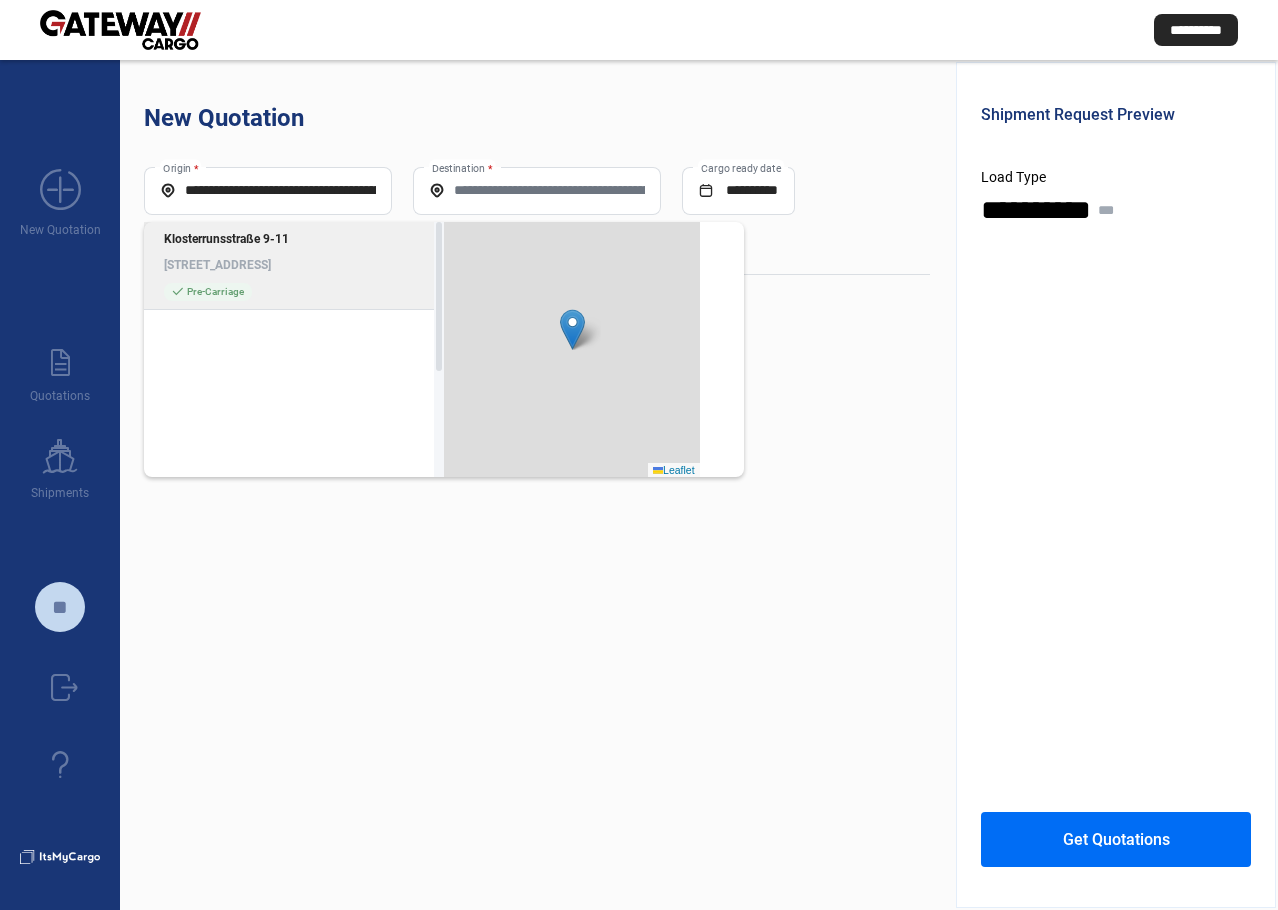 click on "[STREET_ADDRESS]" 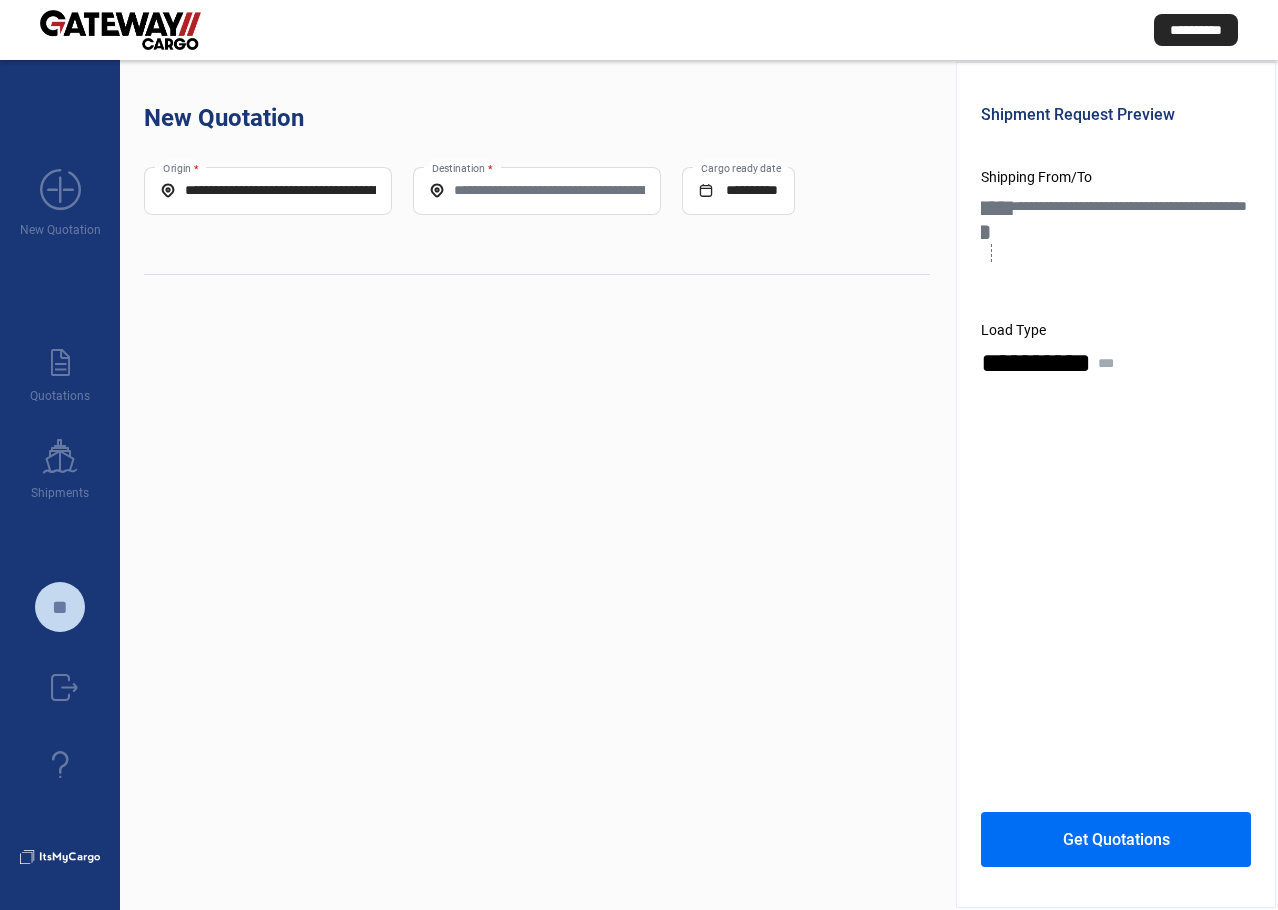 click on "Destination *" at bounding box center [537, 190] 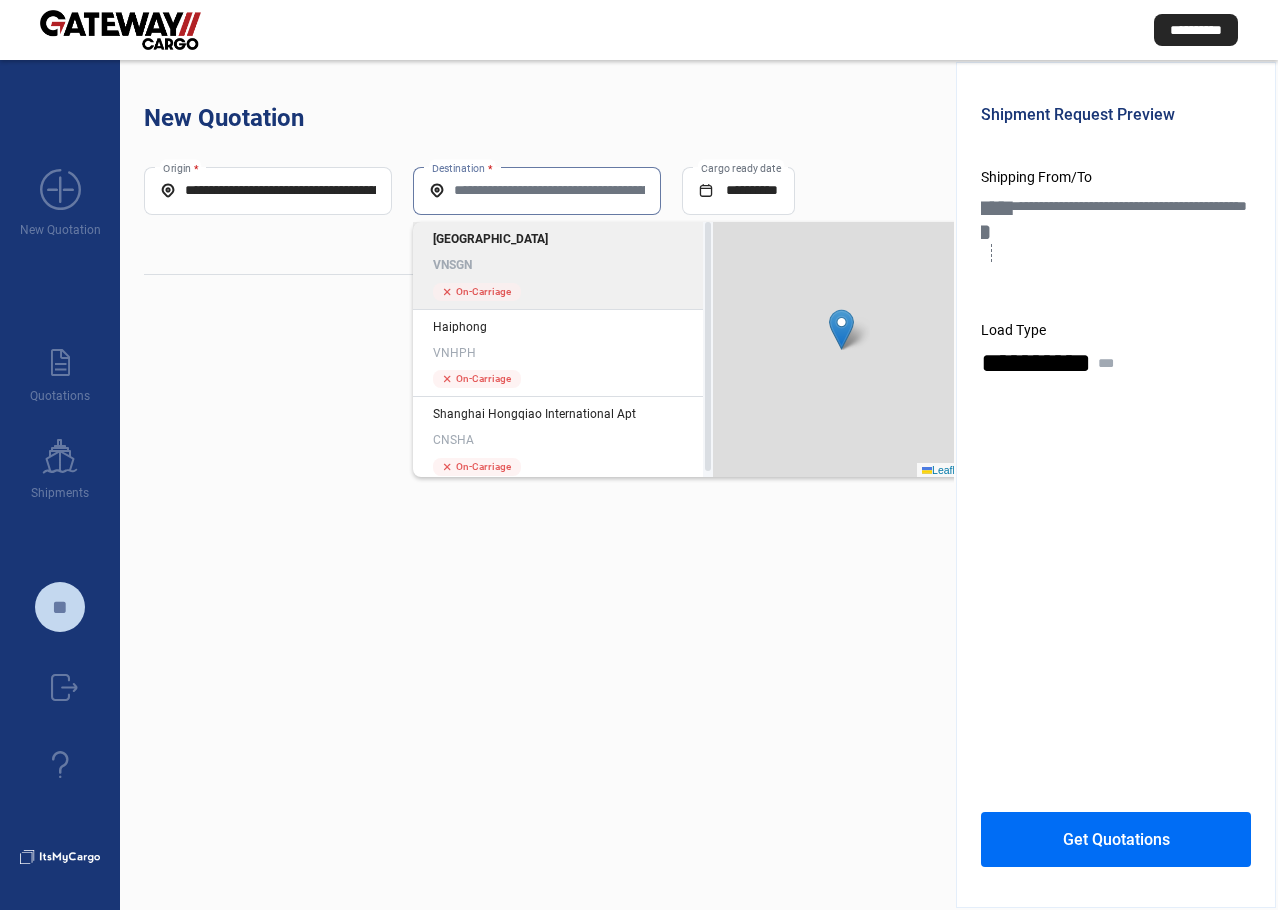 click on "VNSGN" 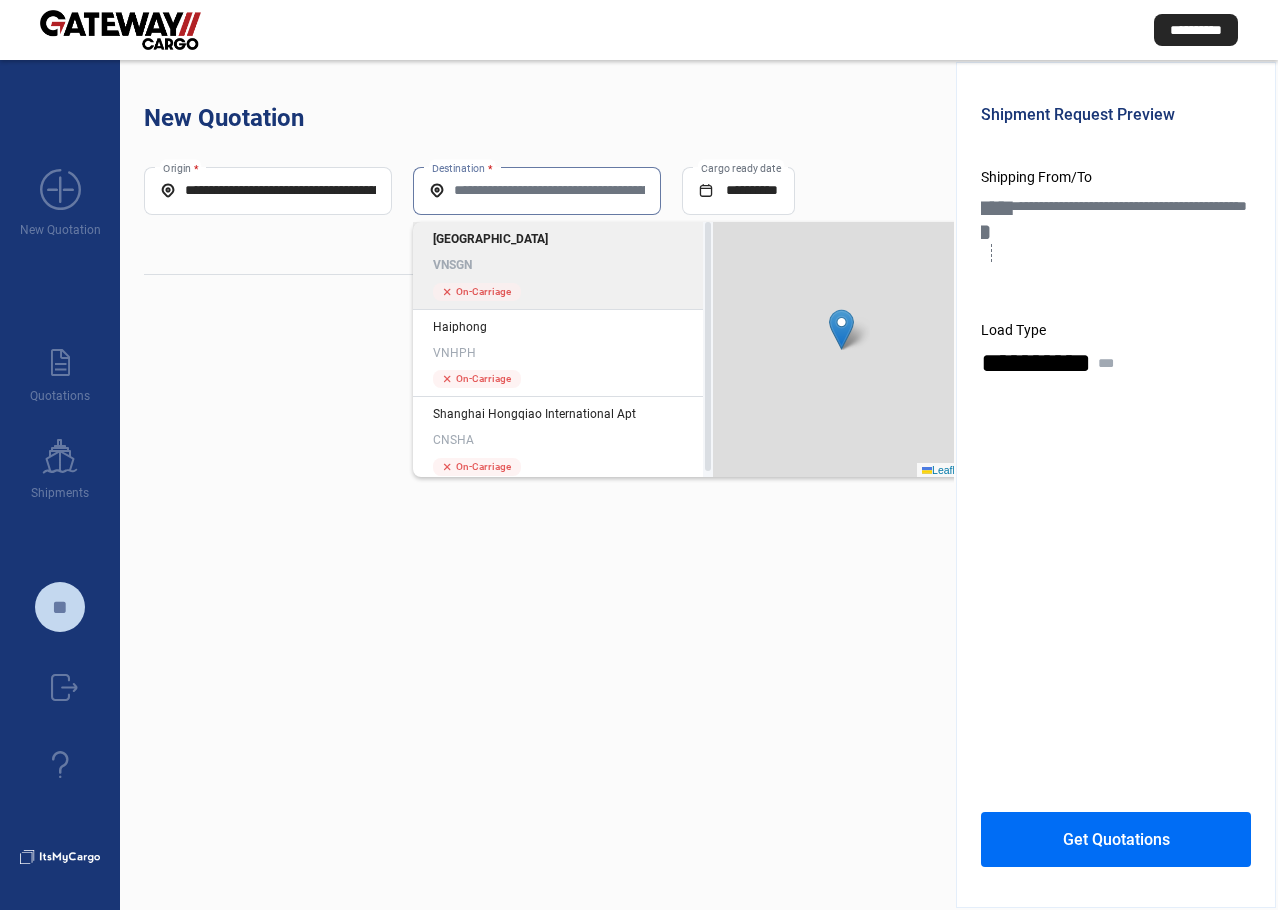 type on "*****" 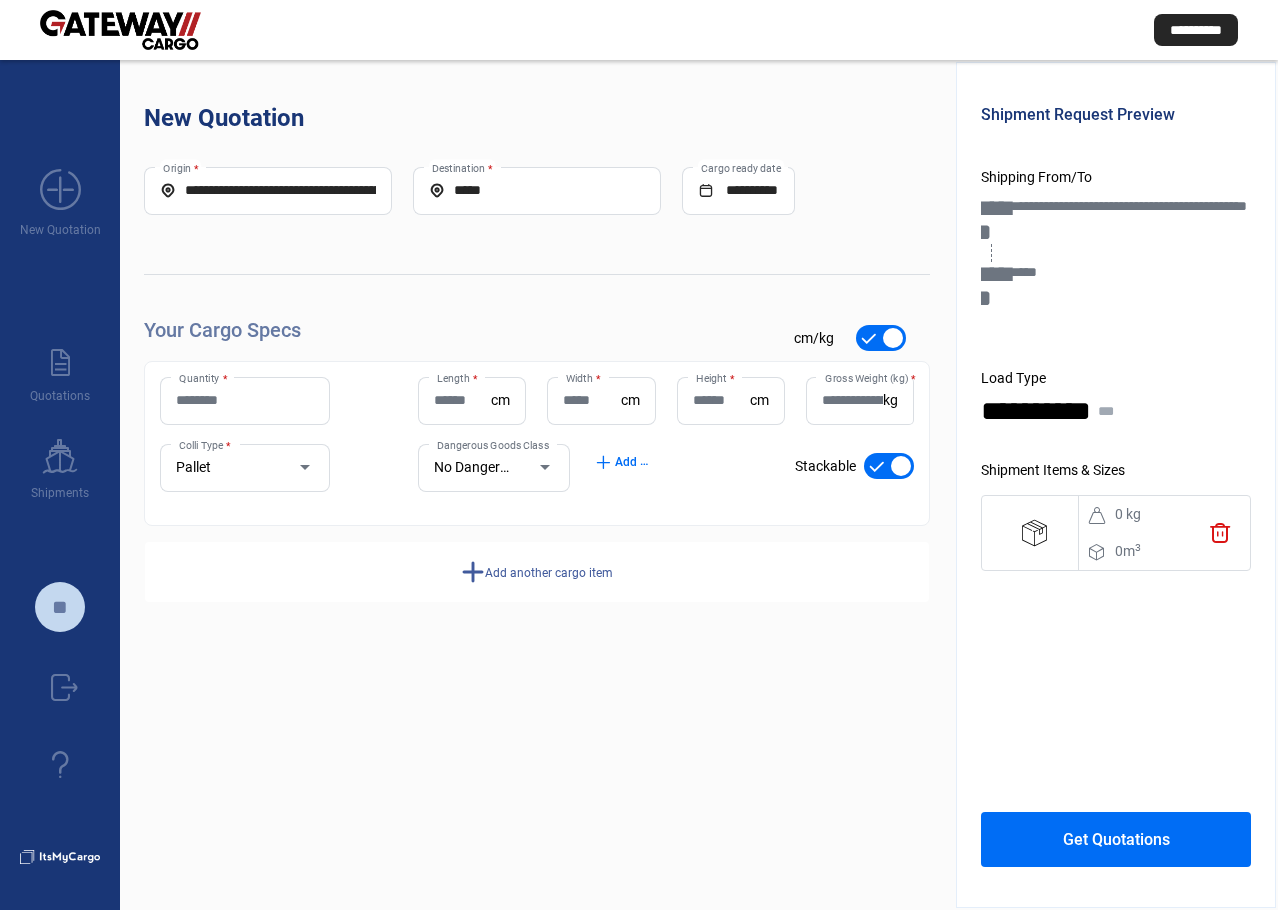 click on "Quantity *" at bounding box center [245, 400] 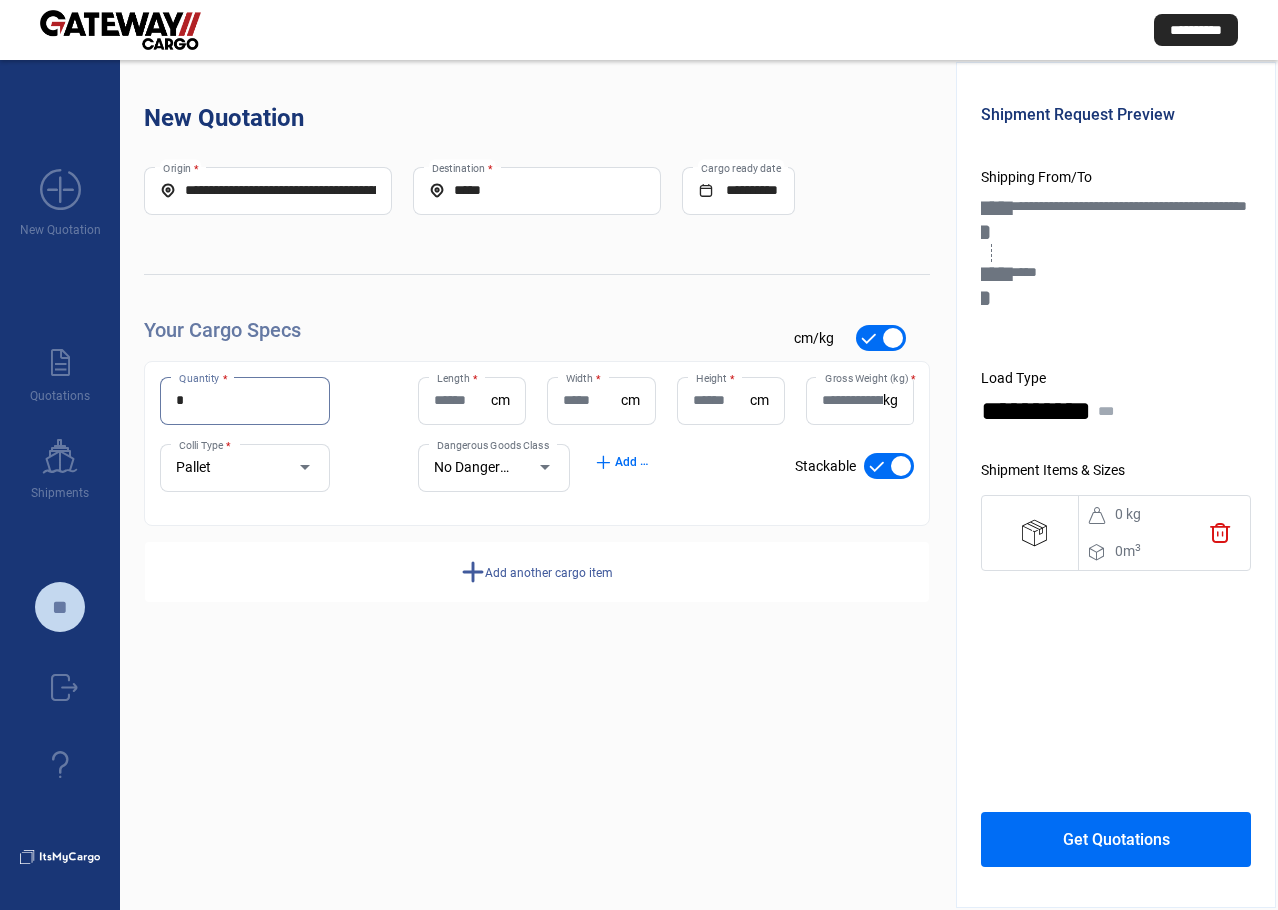 type on "*" 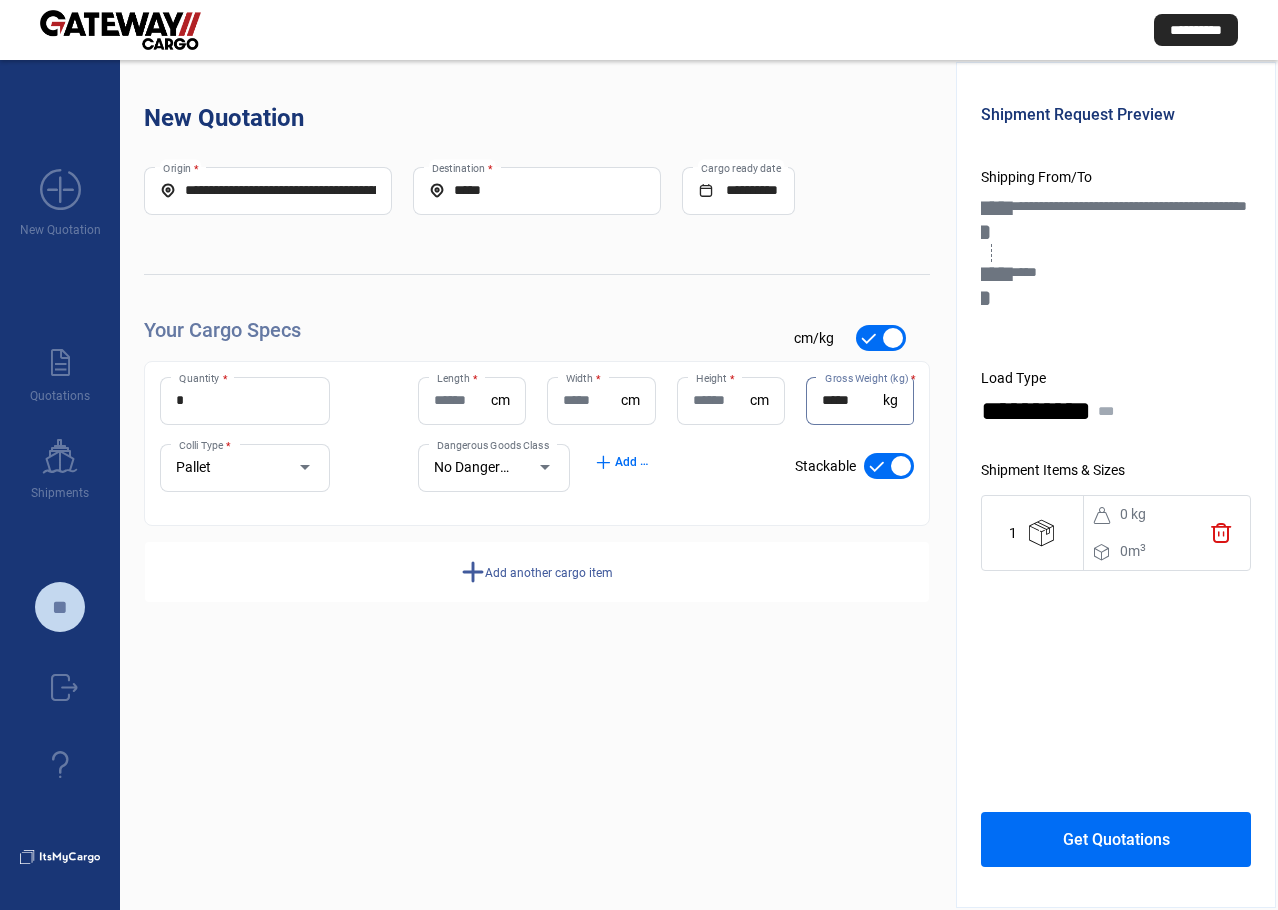 type on "*****" 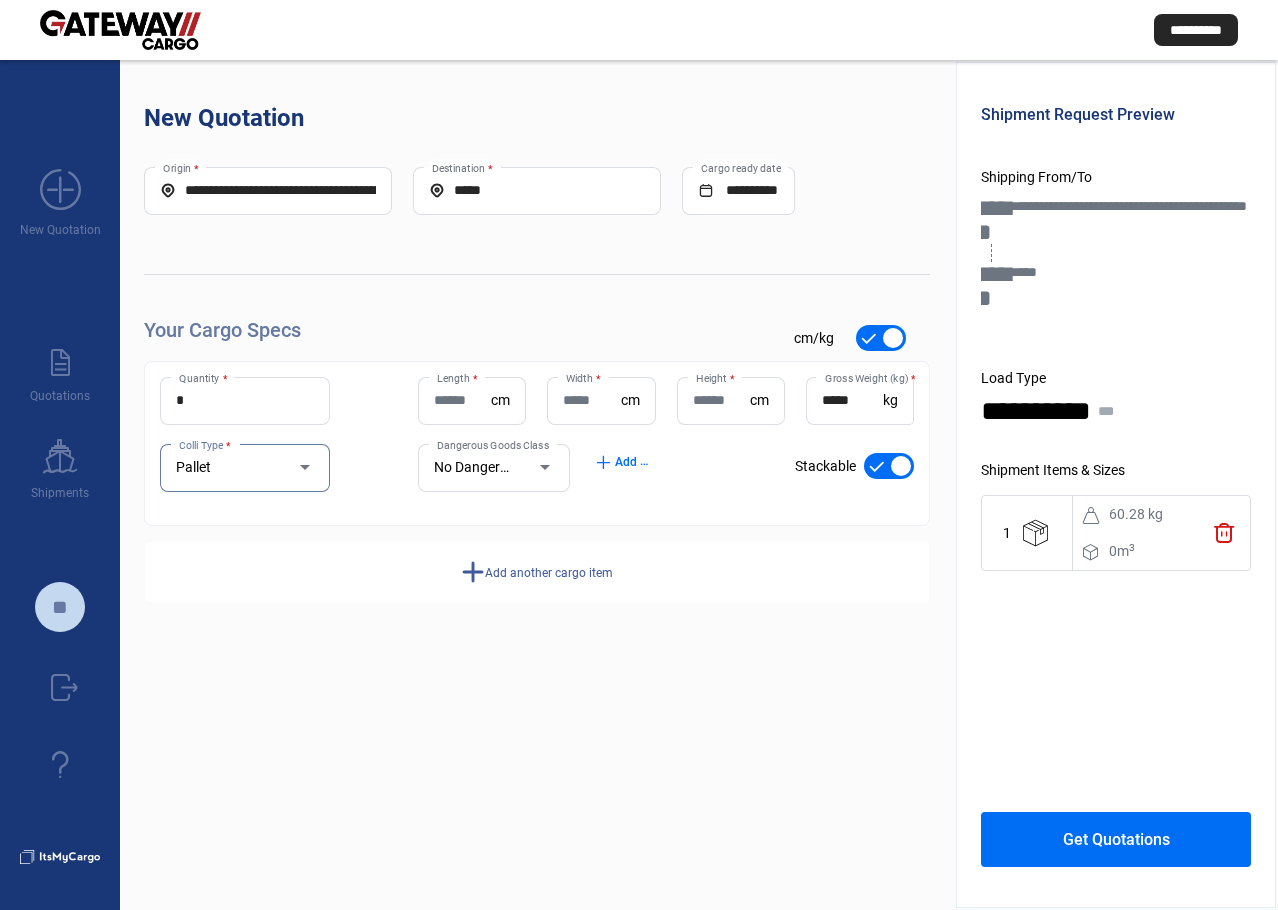 click on "Length  *" at bounding box center [462, 400] 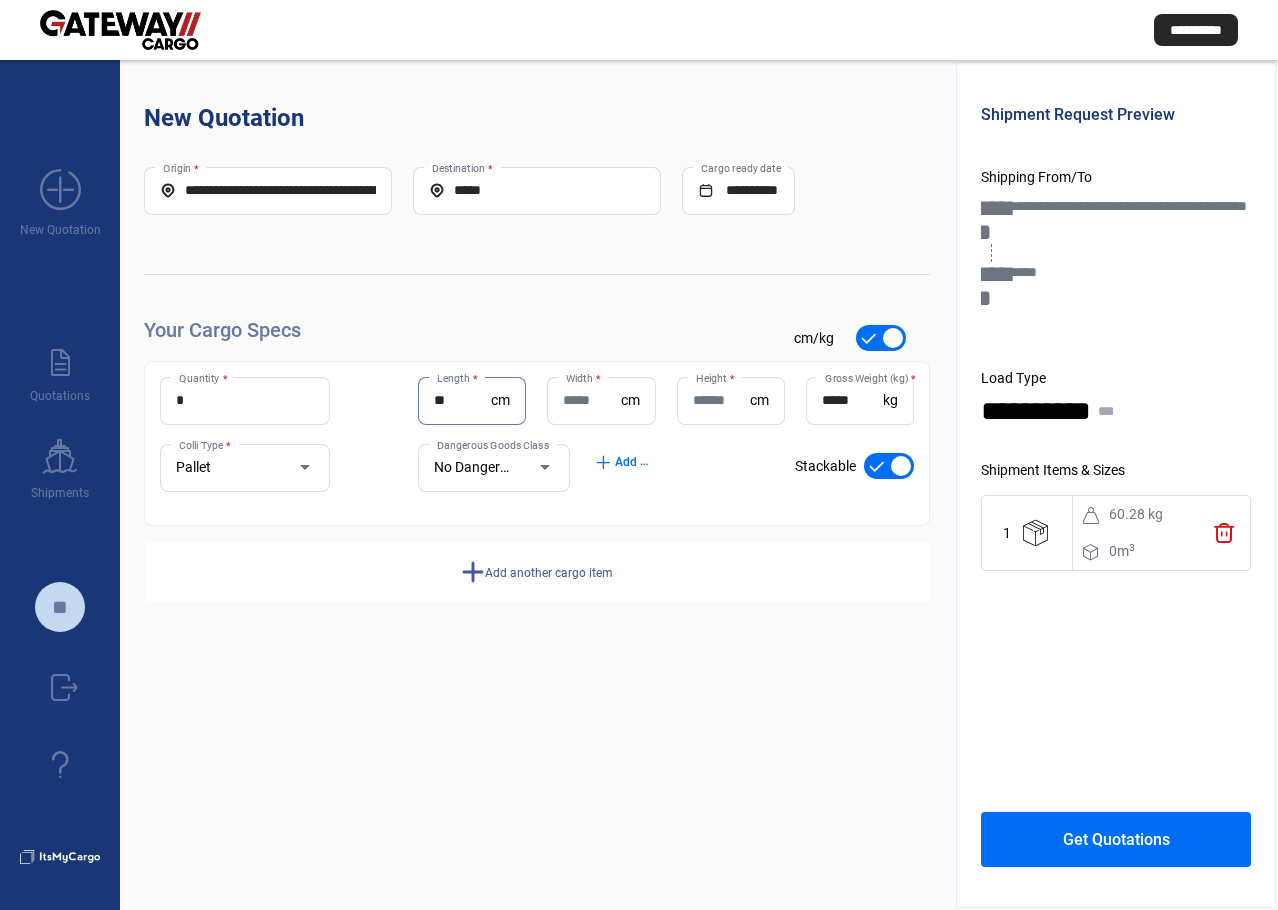 type on "**" 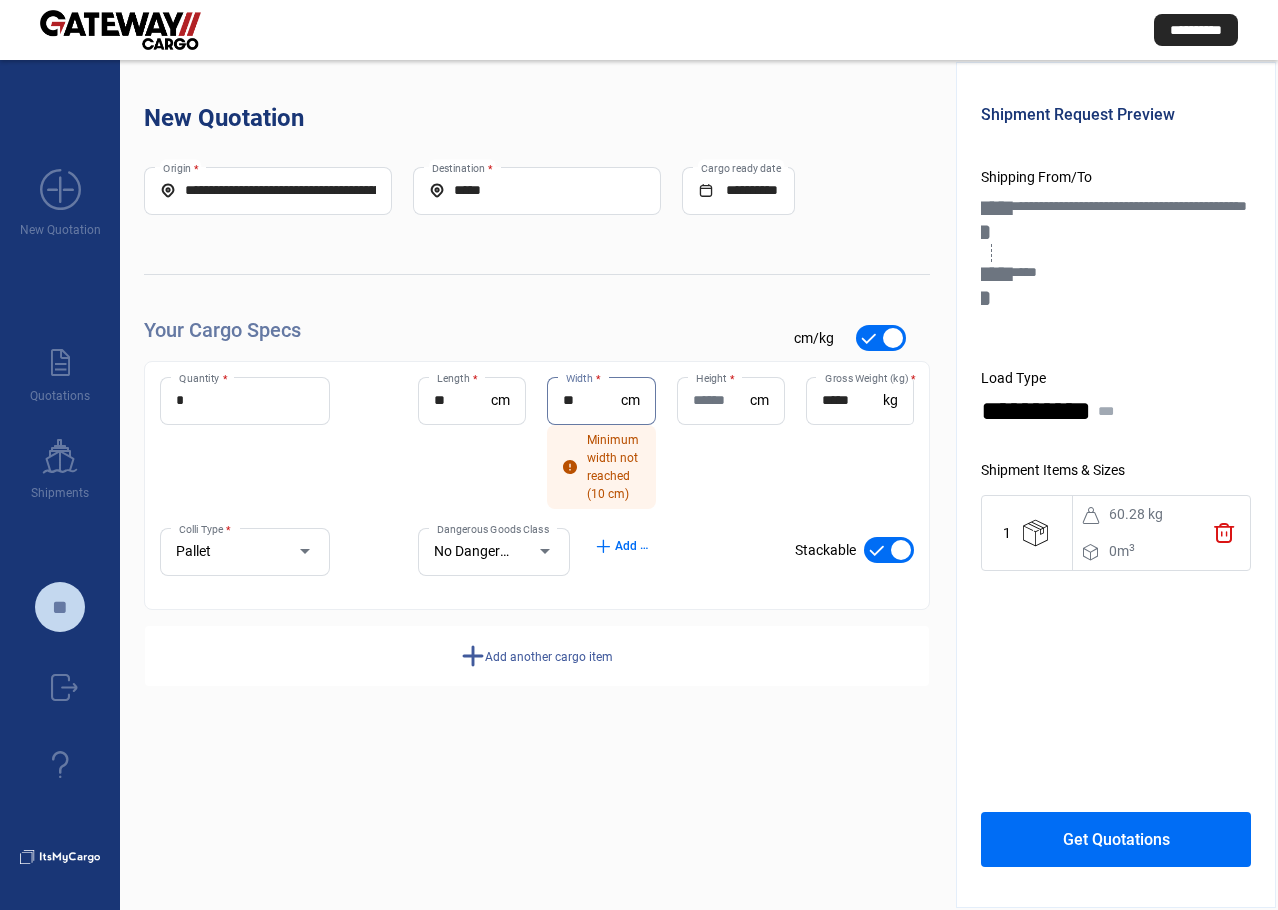 type on "**" 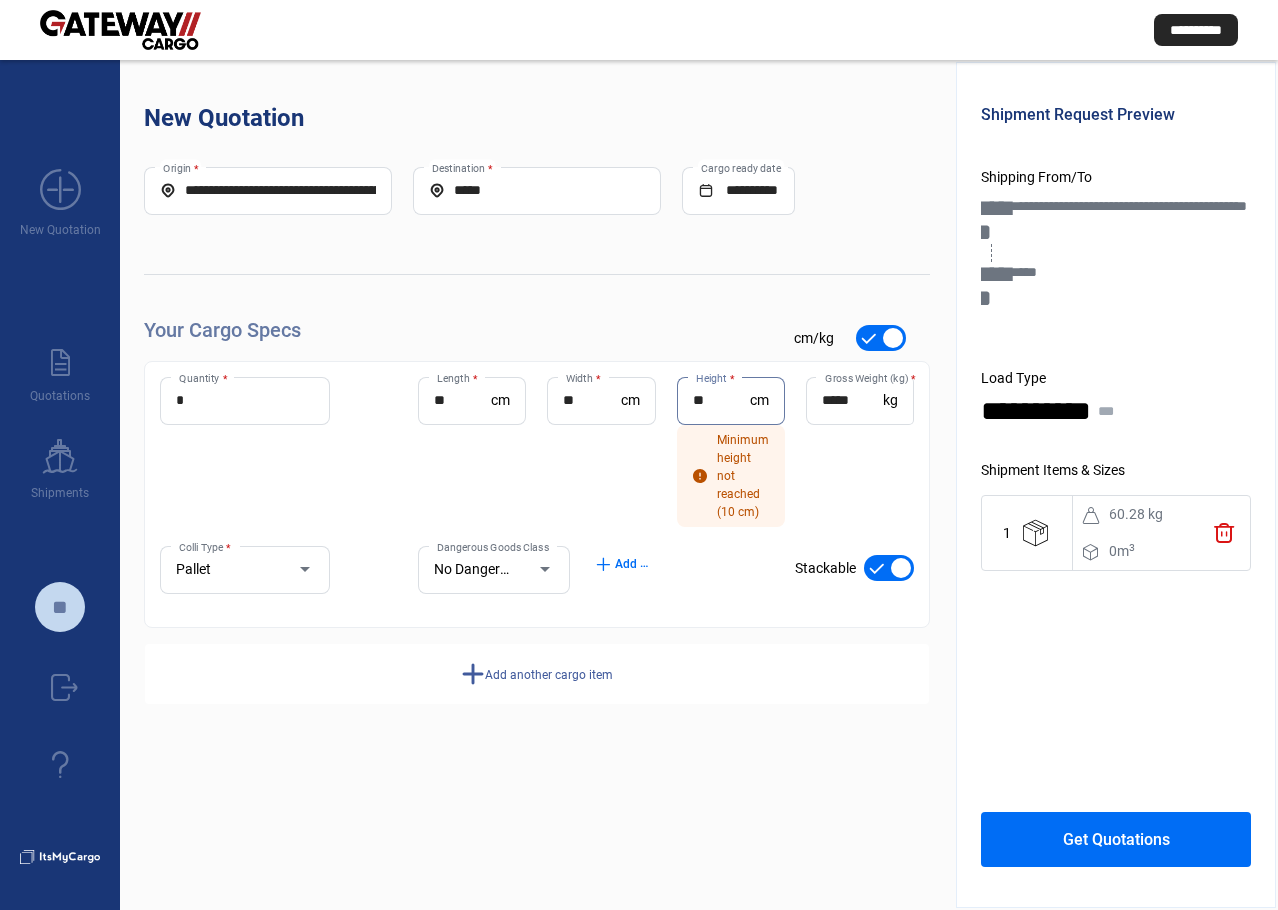 type on "**" 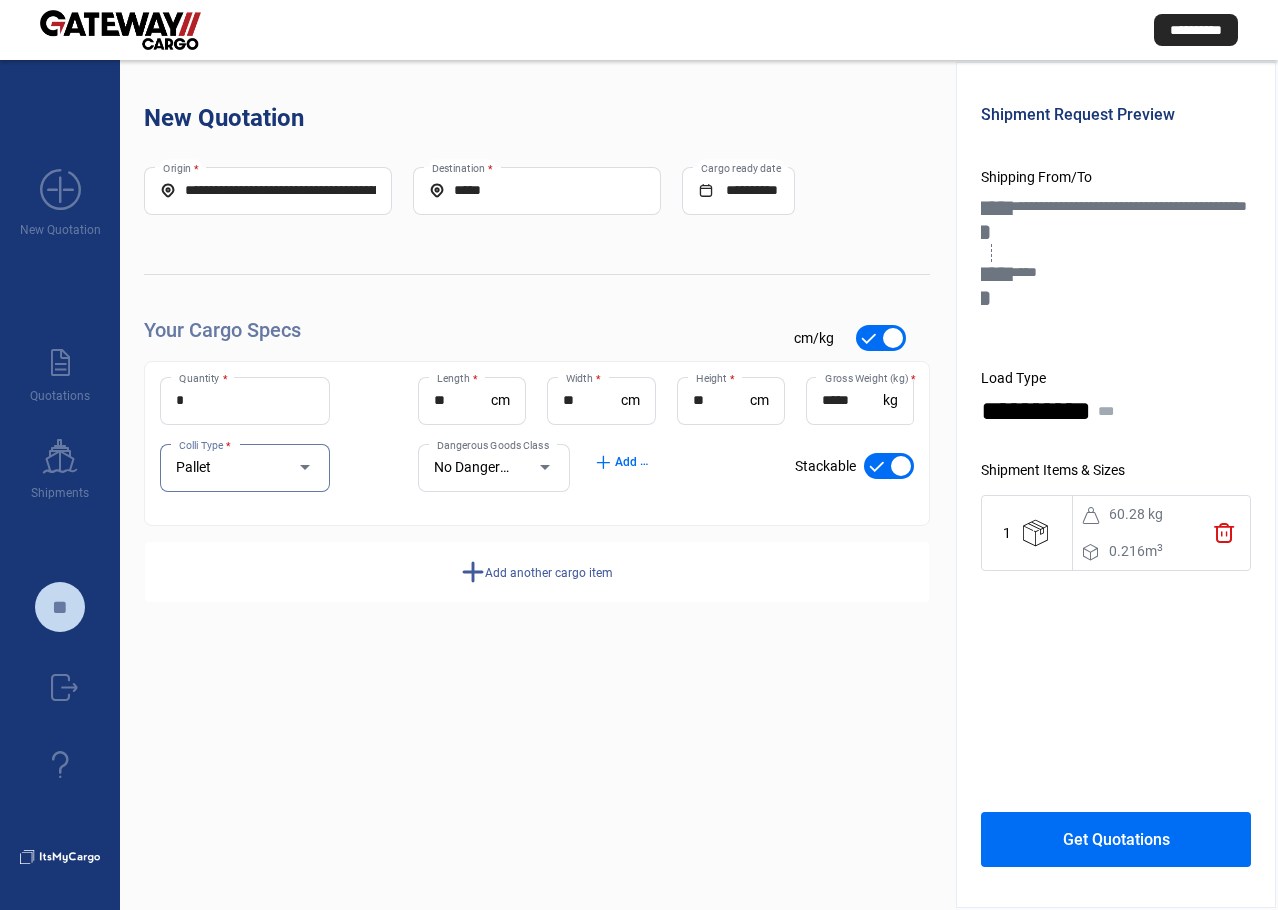 click on "add  Add another cargo item" 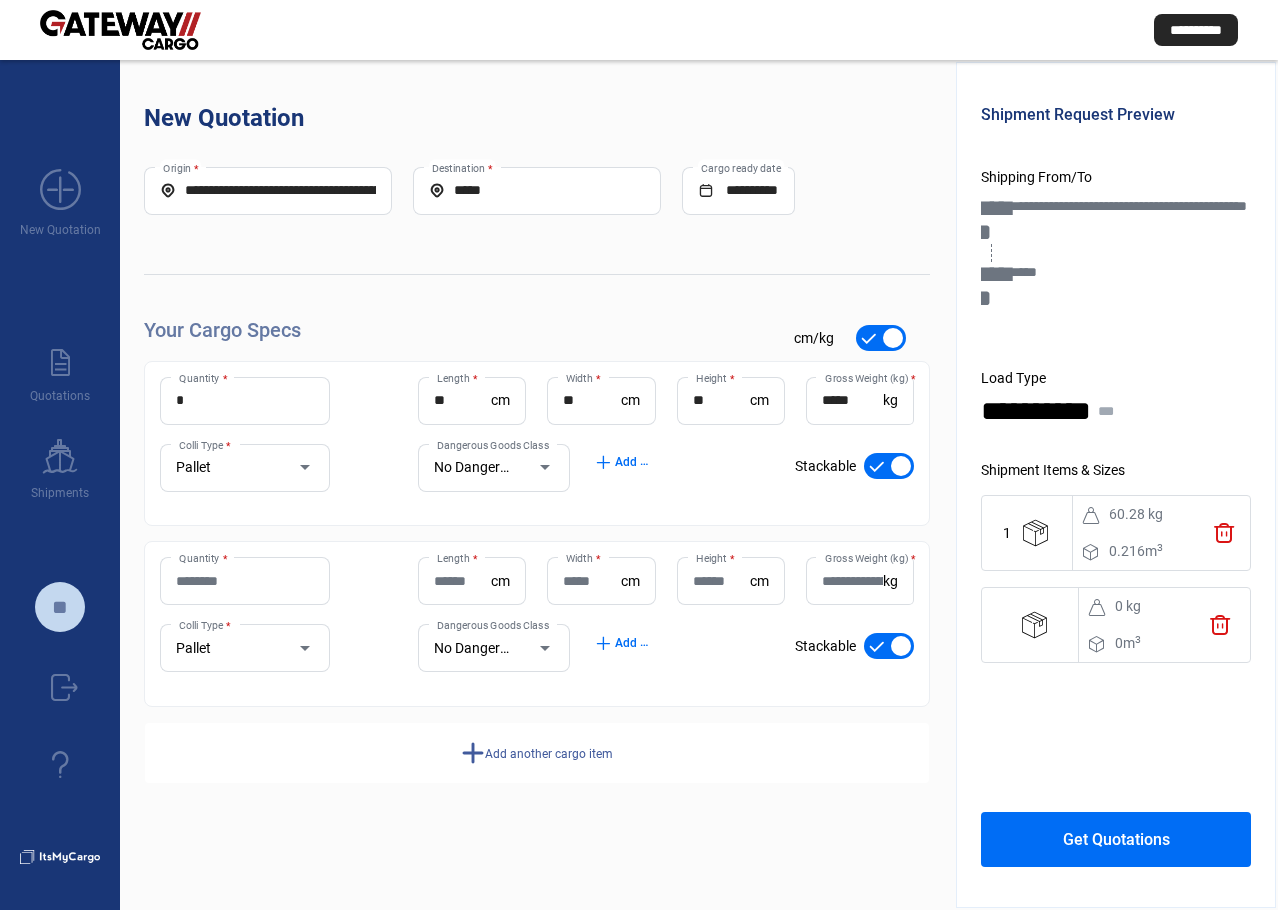 click on "**********" 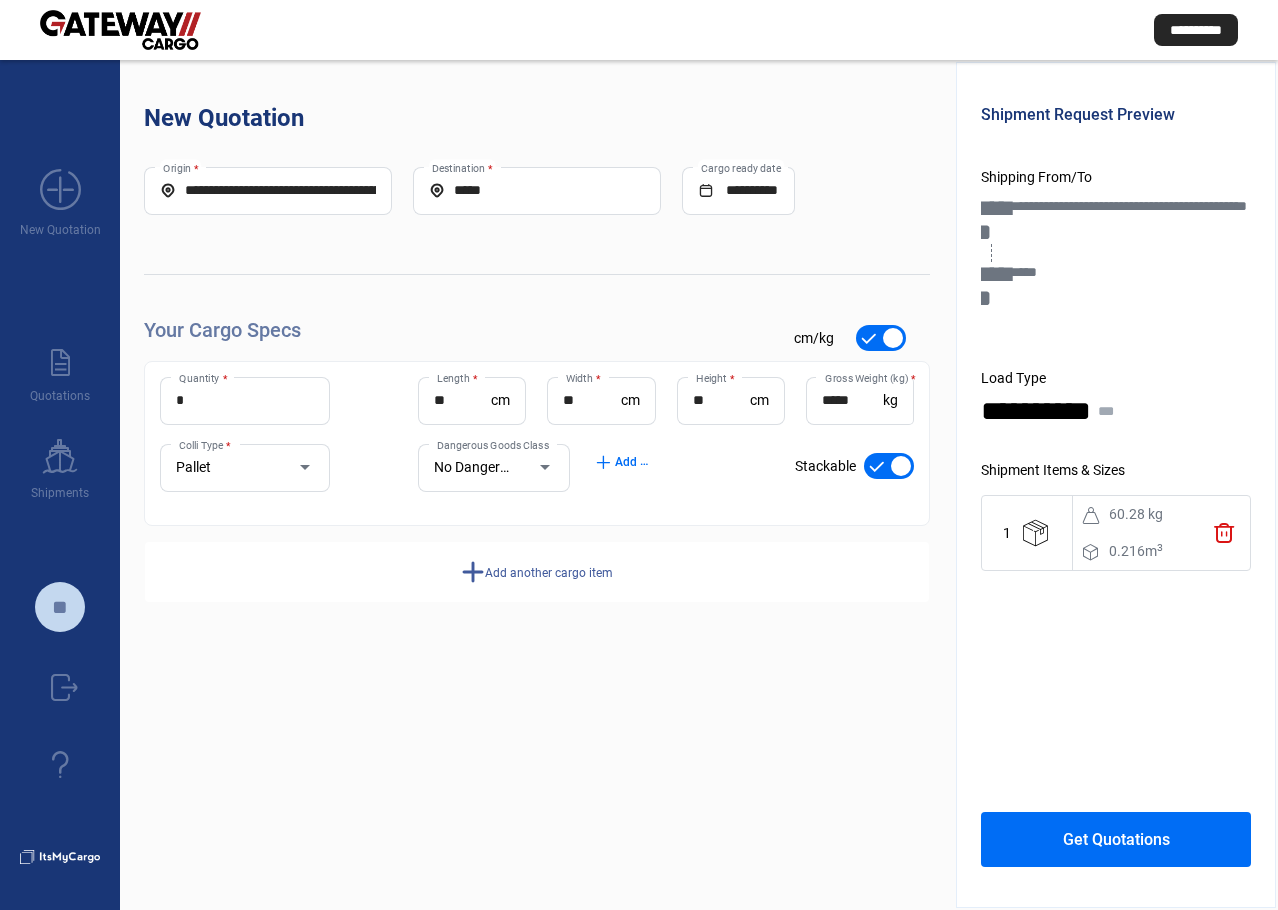 drag, startPoint x: 713, startPoint y: 708, endPoint x: 809, endPoint y: 760, distance: 109.17875 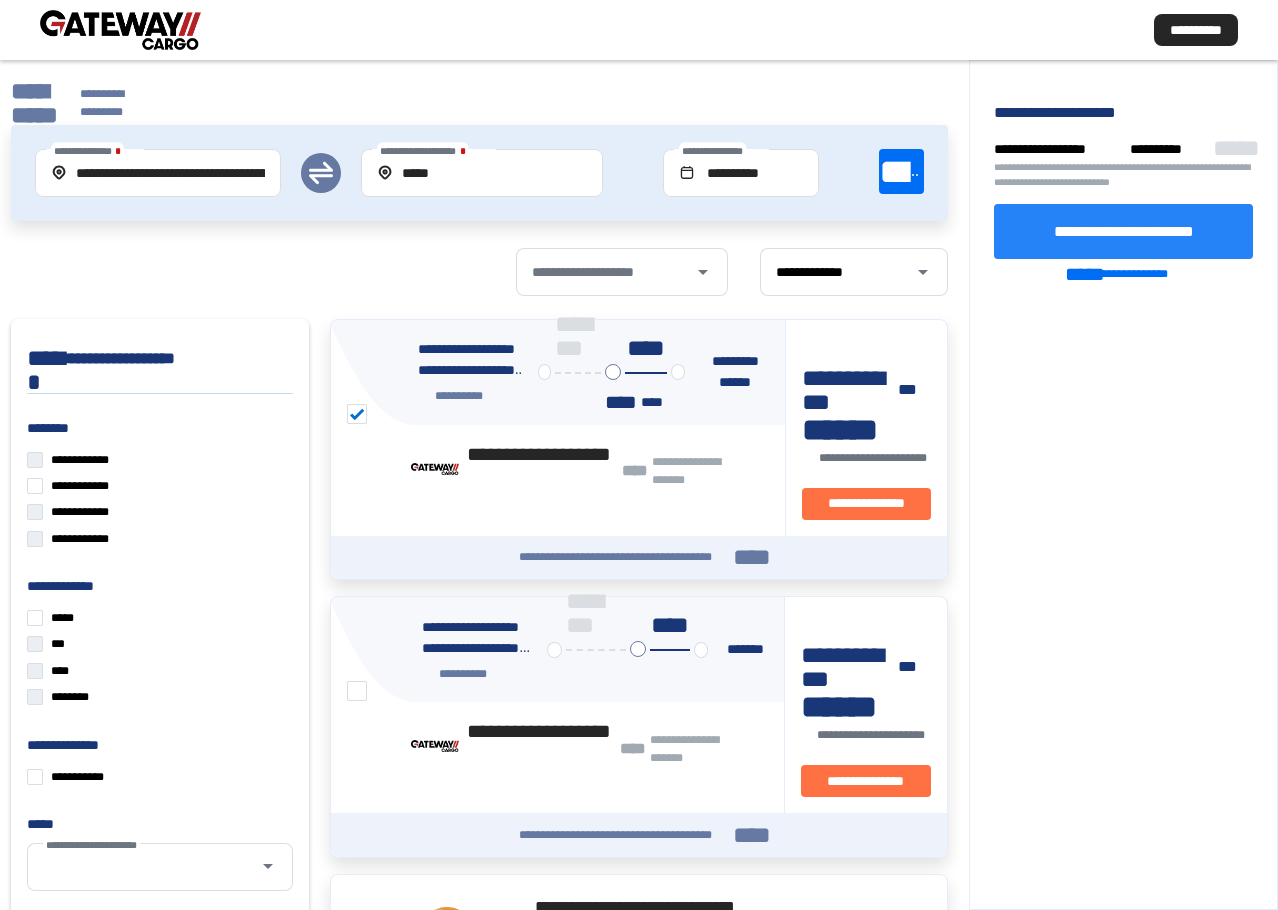 click on "**********" 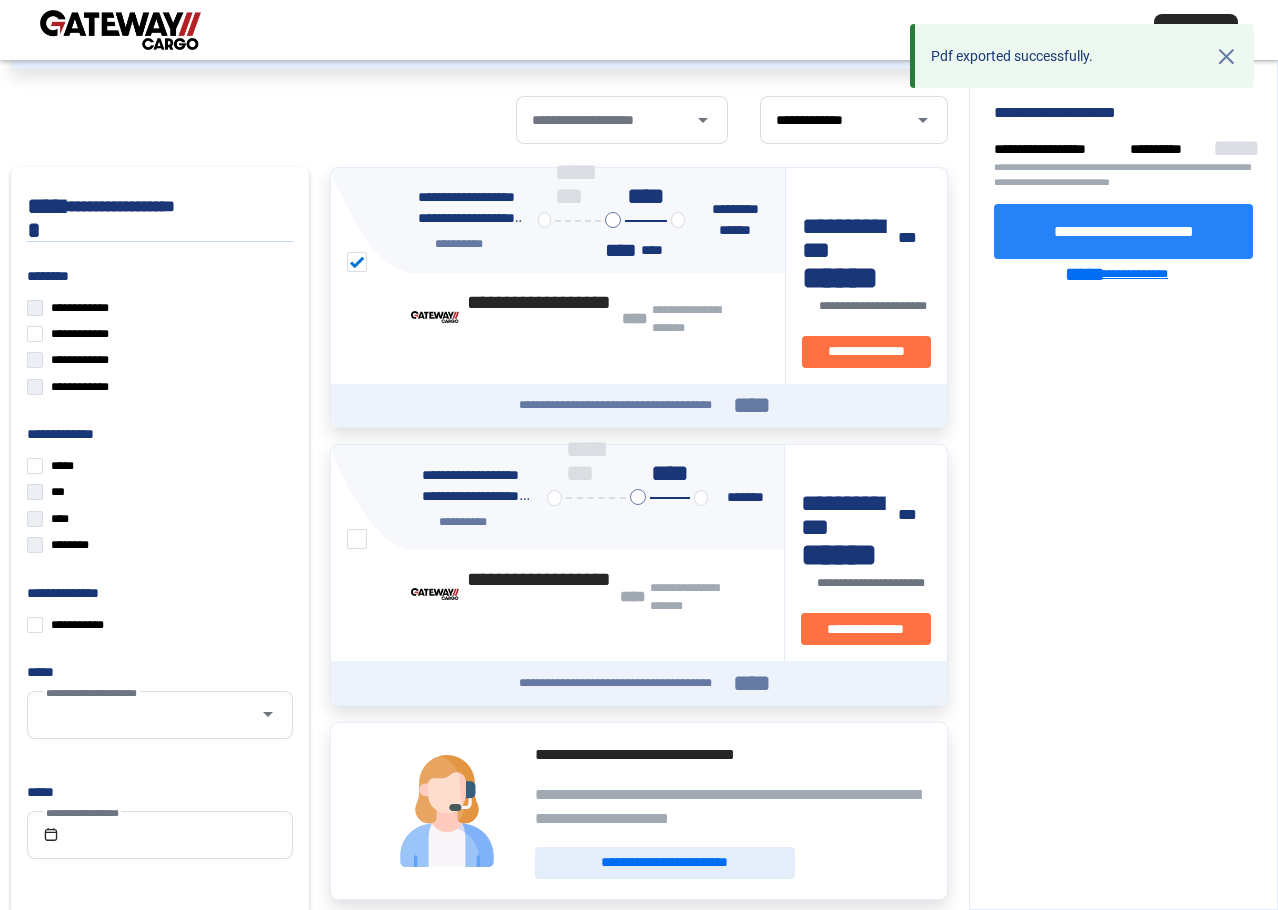scroll, scrollTop: 0, scrollLeft: 0, axis: both 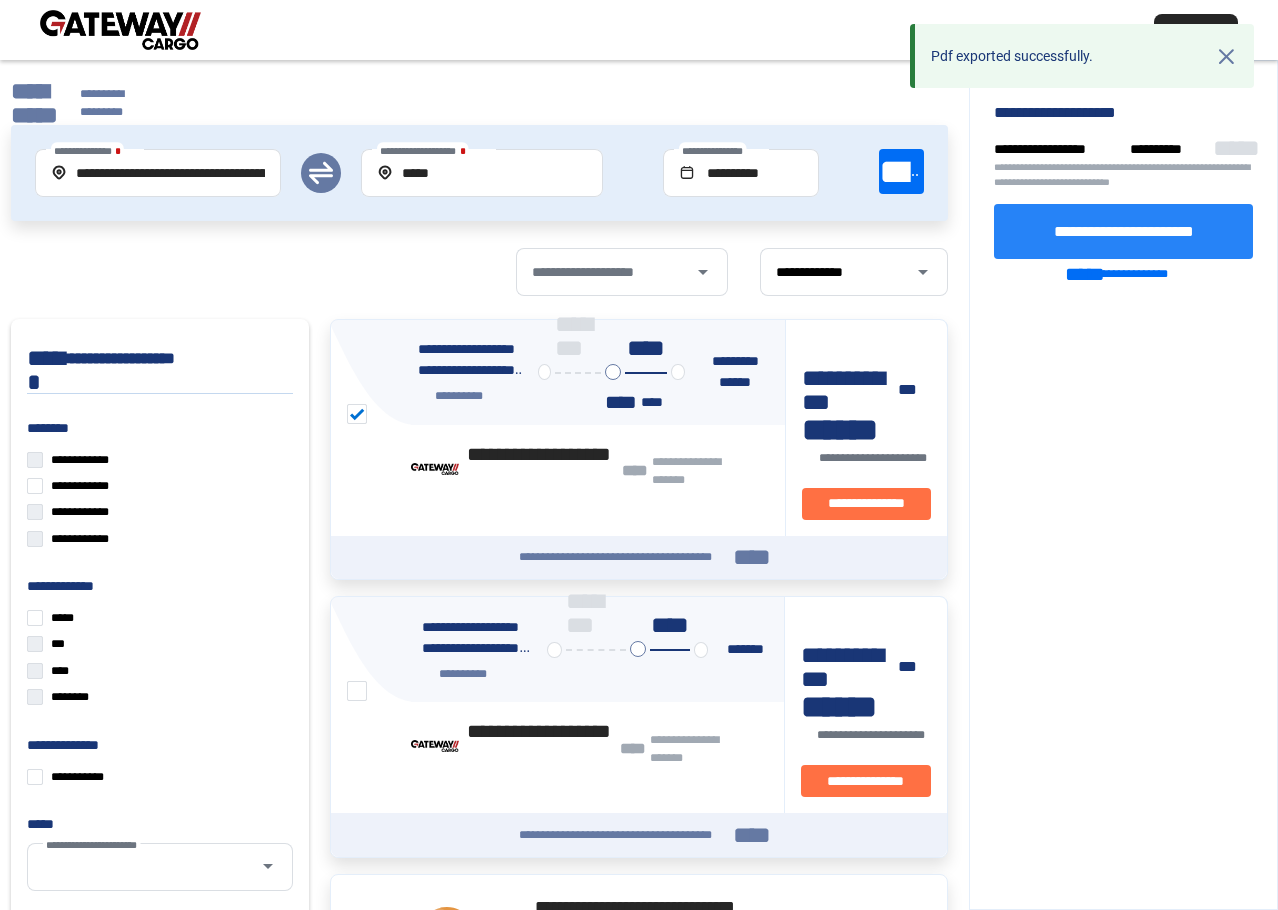 click on "cross" at bounding box center [1226, 56] 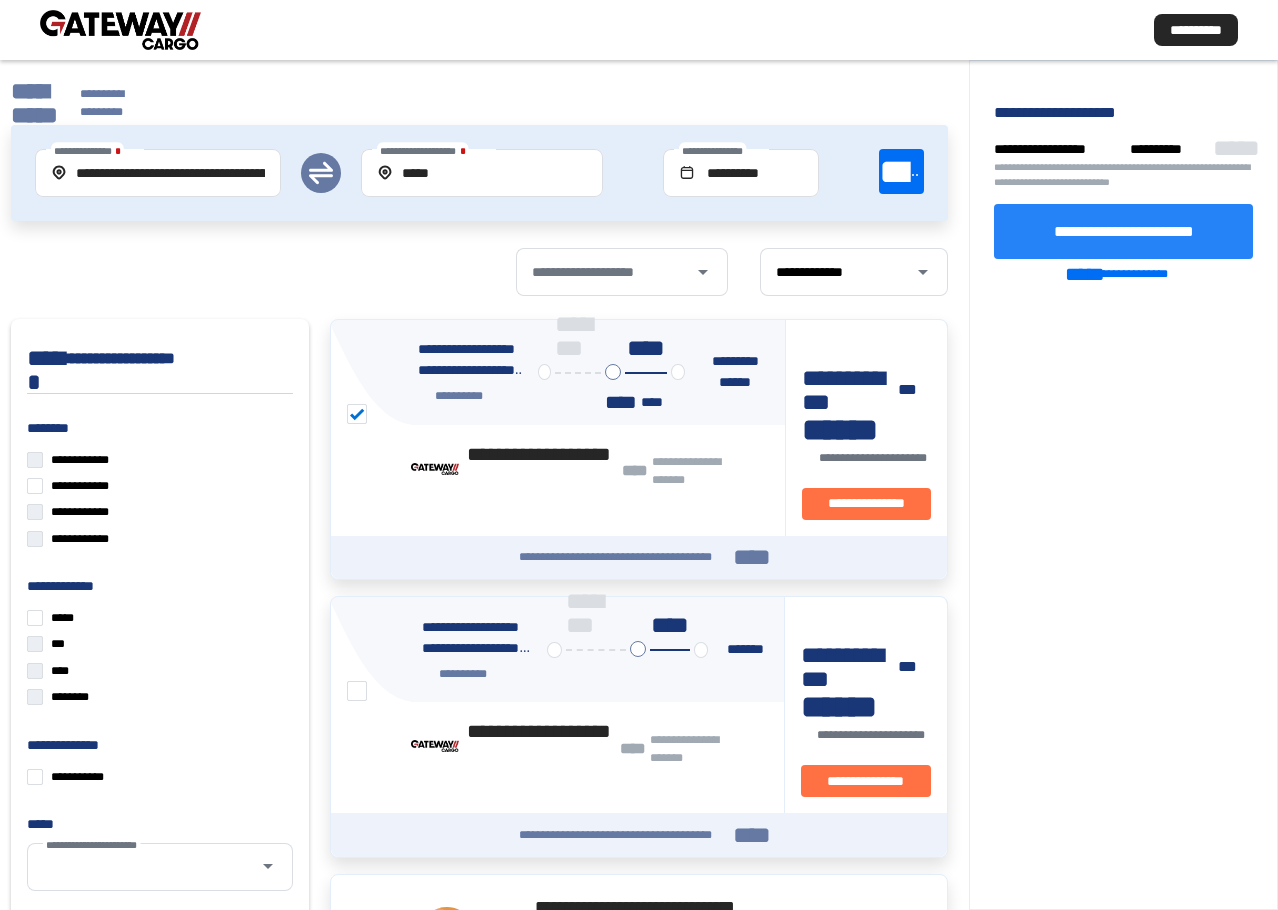 drag, startPoint x: 1095, startPoint y: 461, endPoint x: 903, endPoint y: 426, distance: 195.16403 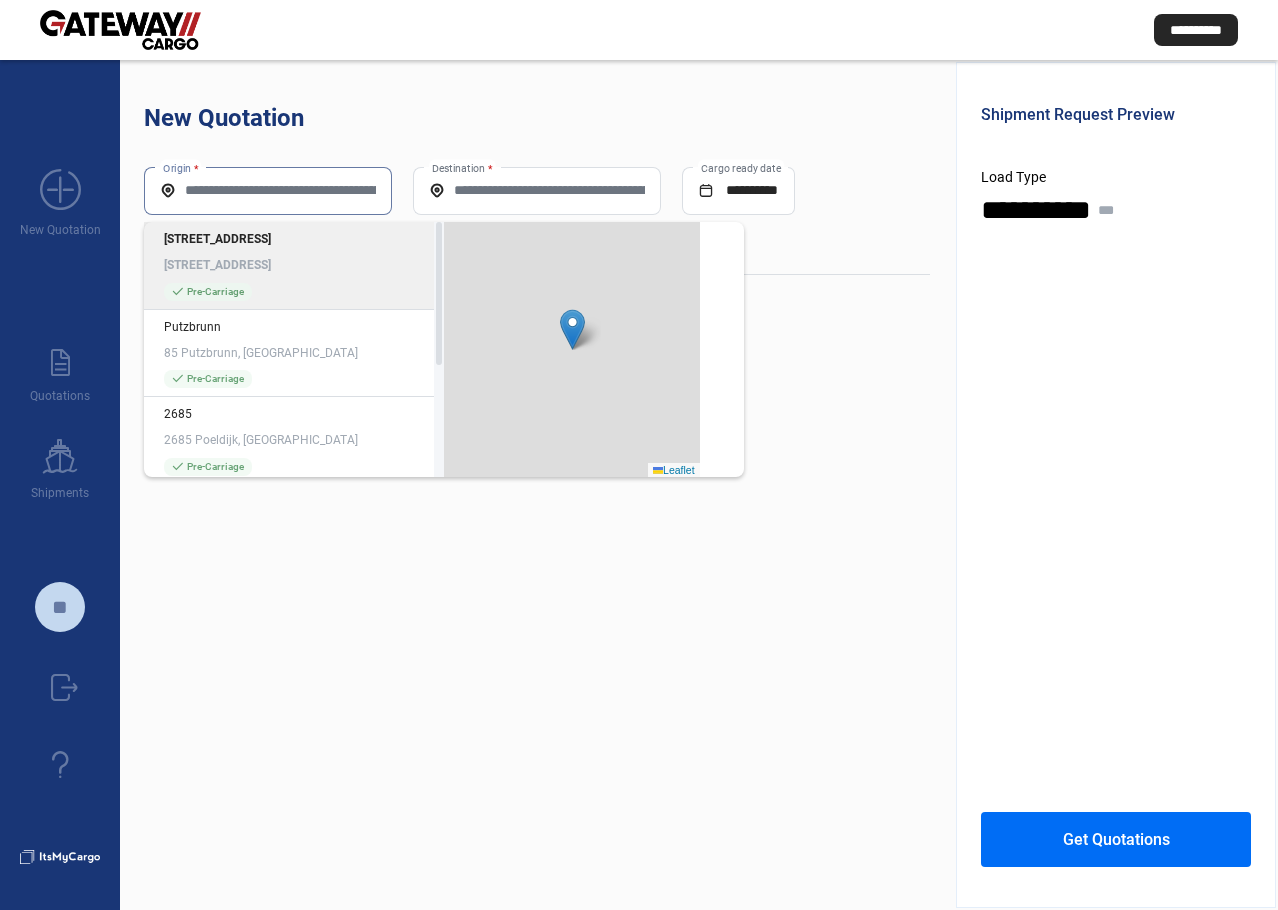 click on "Origin *" at bounding box center (268, 190) 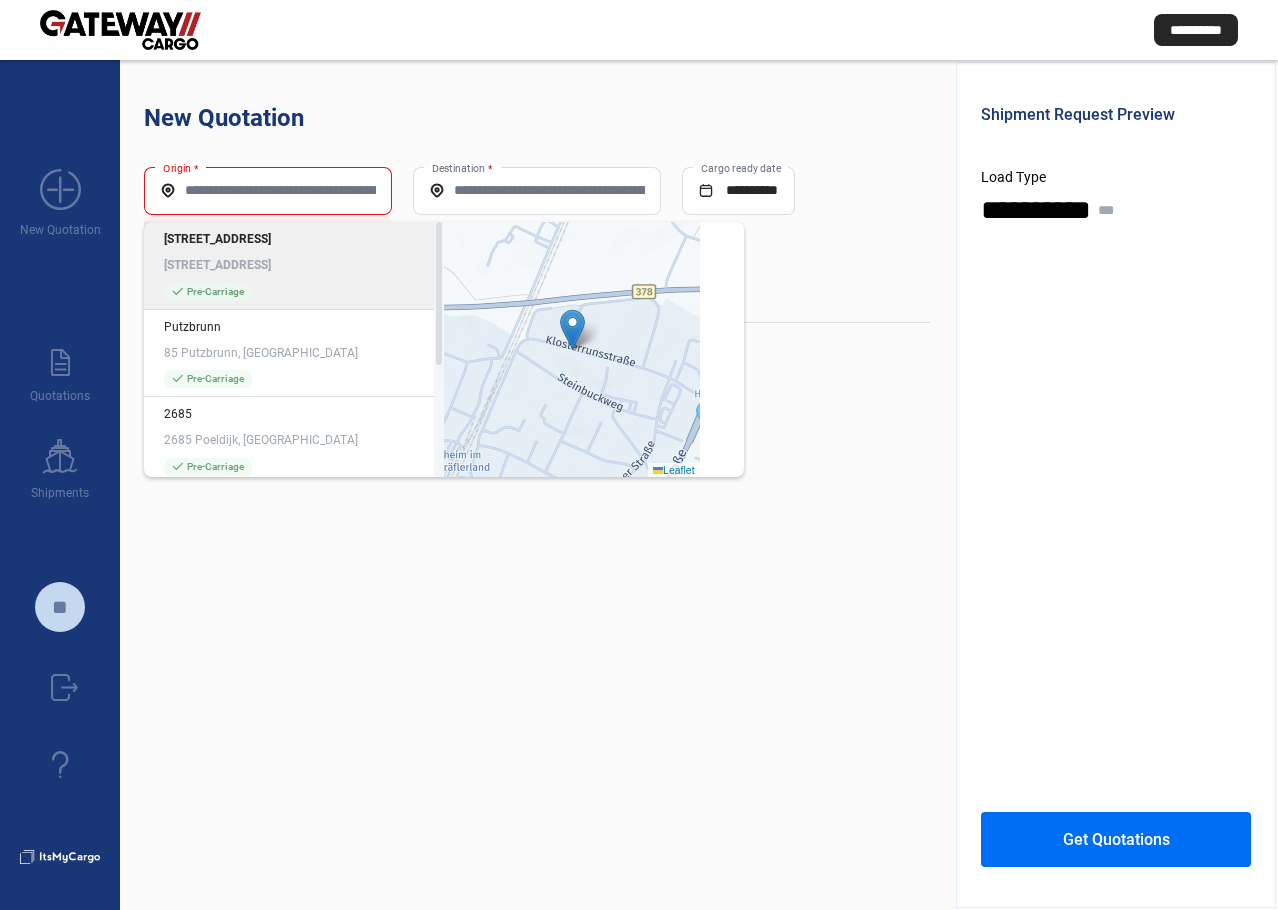 click on "Origin *" at bounding box center [268, 190] 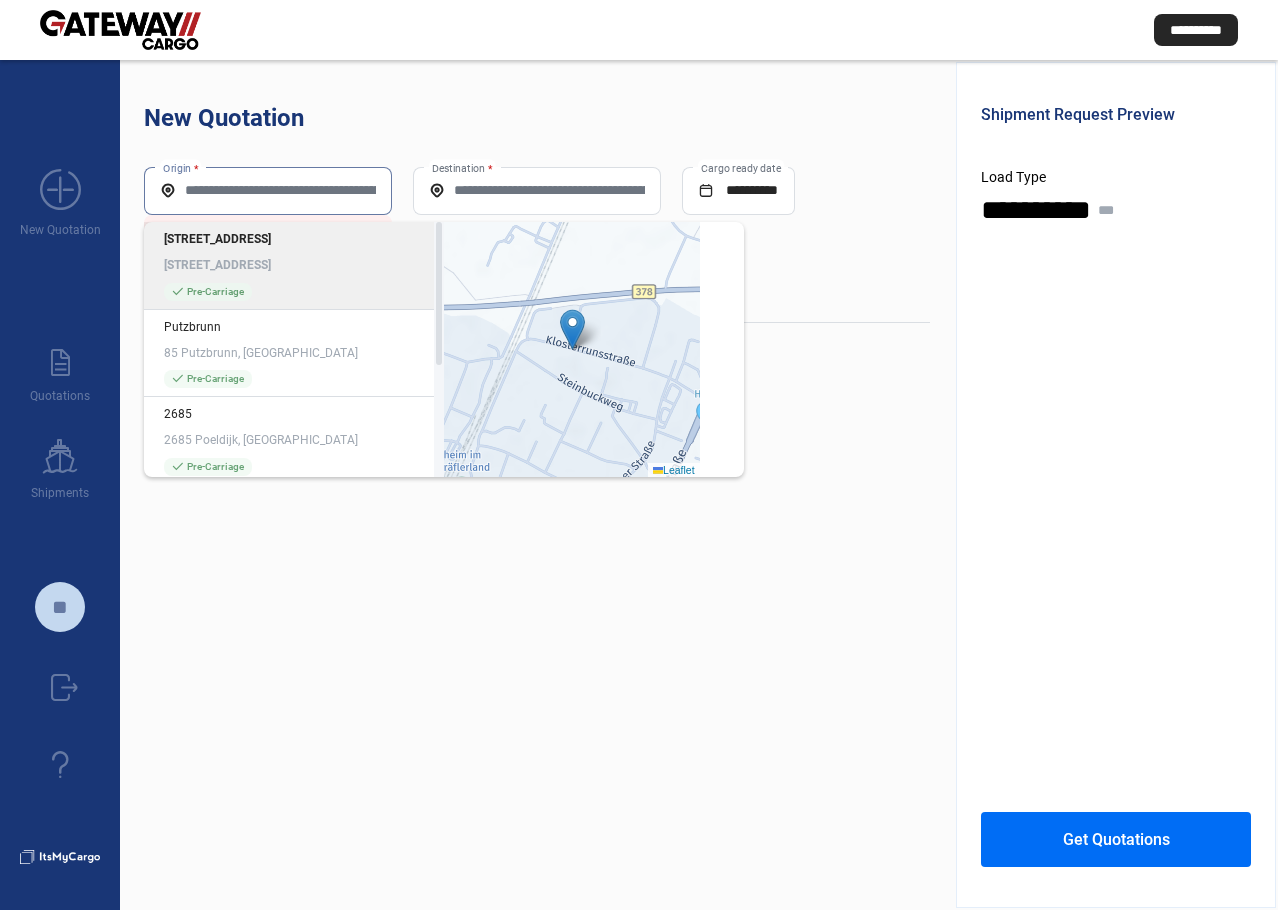 paste on "**********" 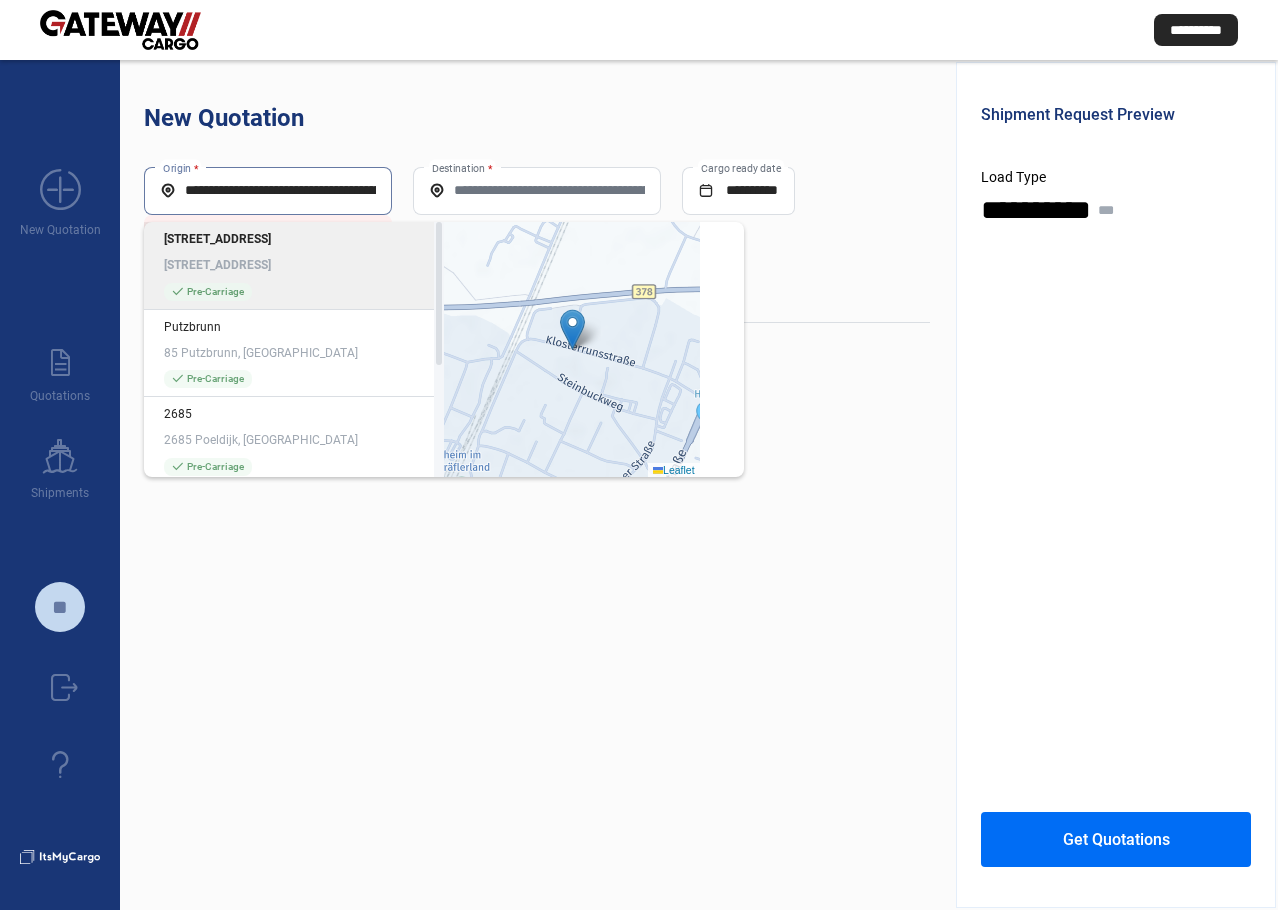 scroll, scrollTop: 0, scrollLeft: 94, axis: horizontal 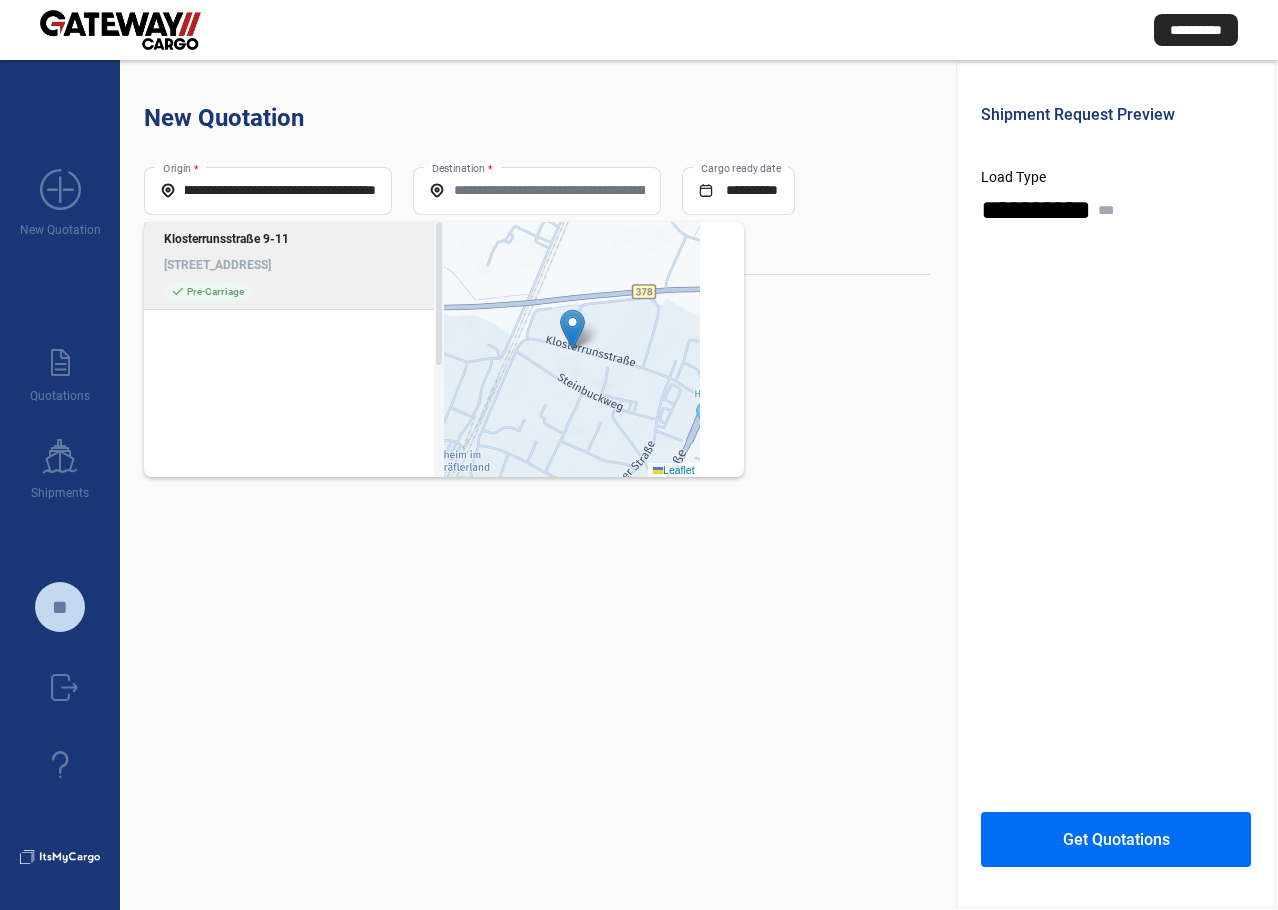click on "[STREET_ADDRESS]" 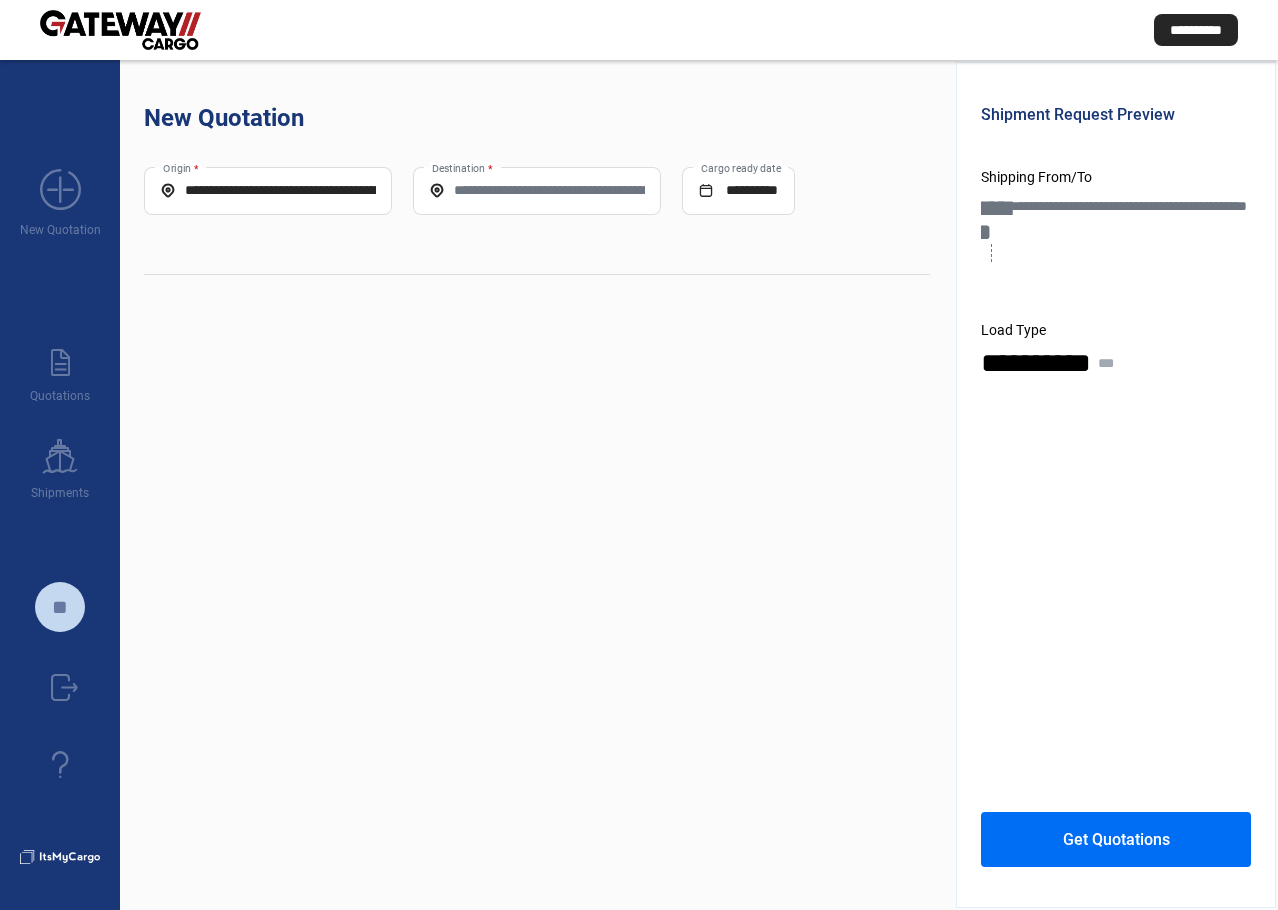 click on "Destination *" at bounding box center (537, 190) 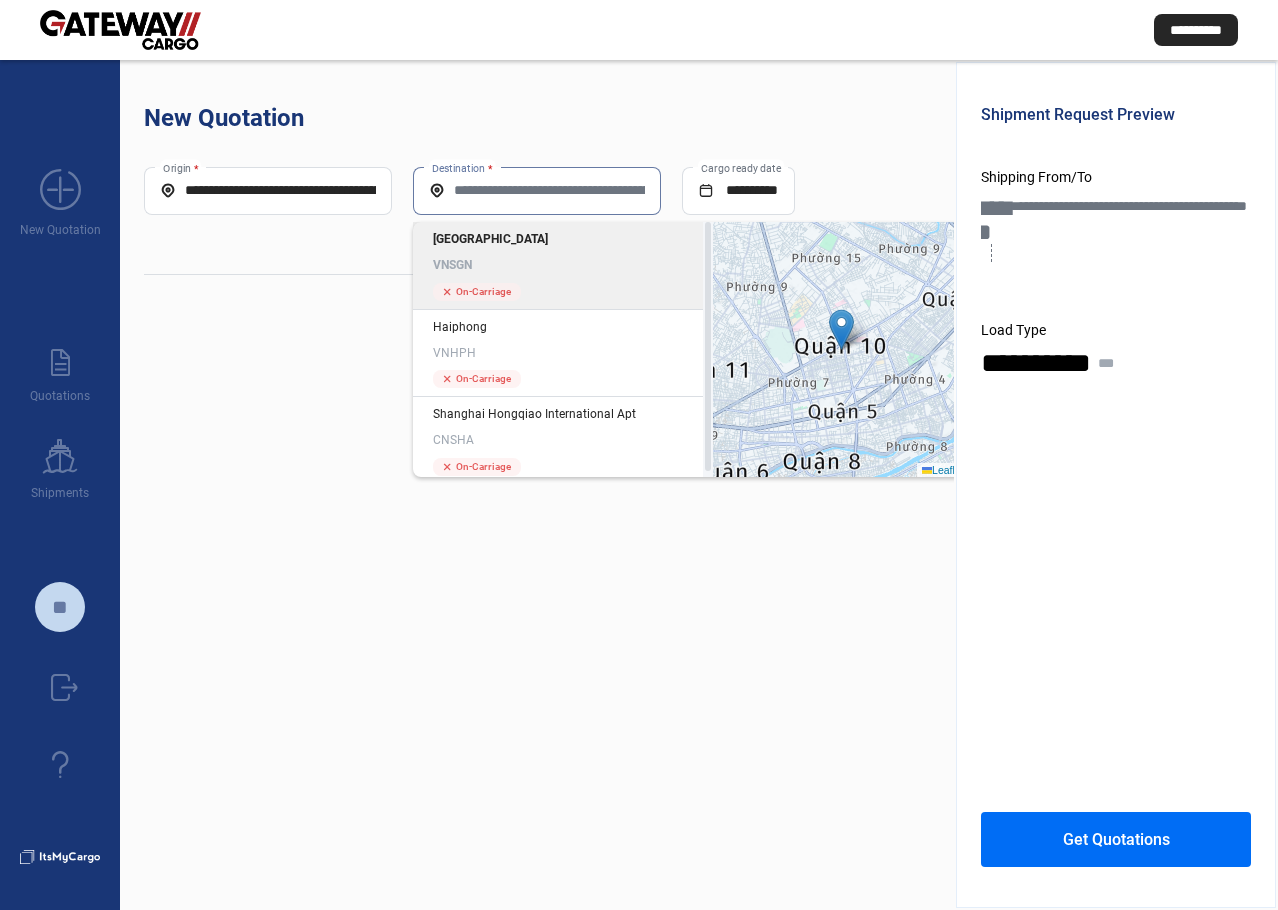 click on "VNSGN" 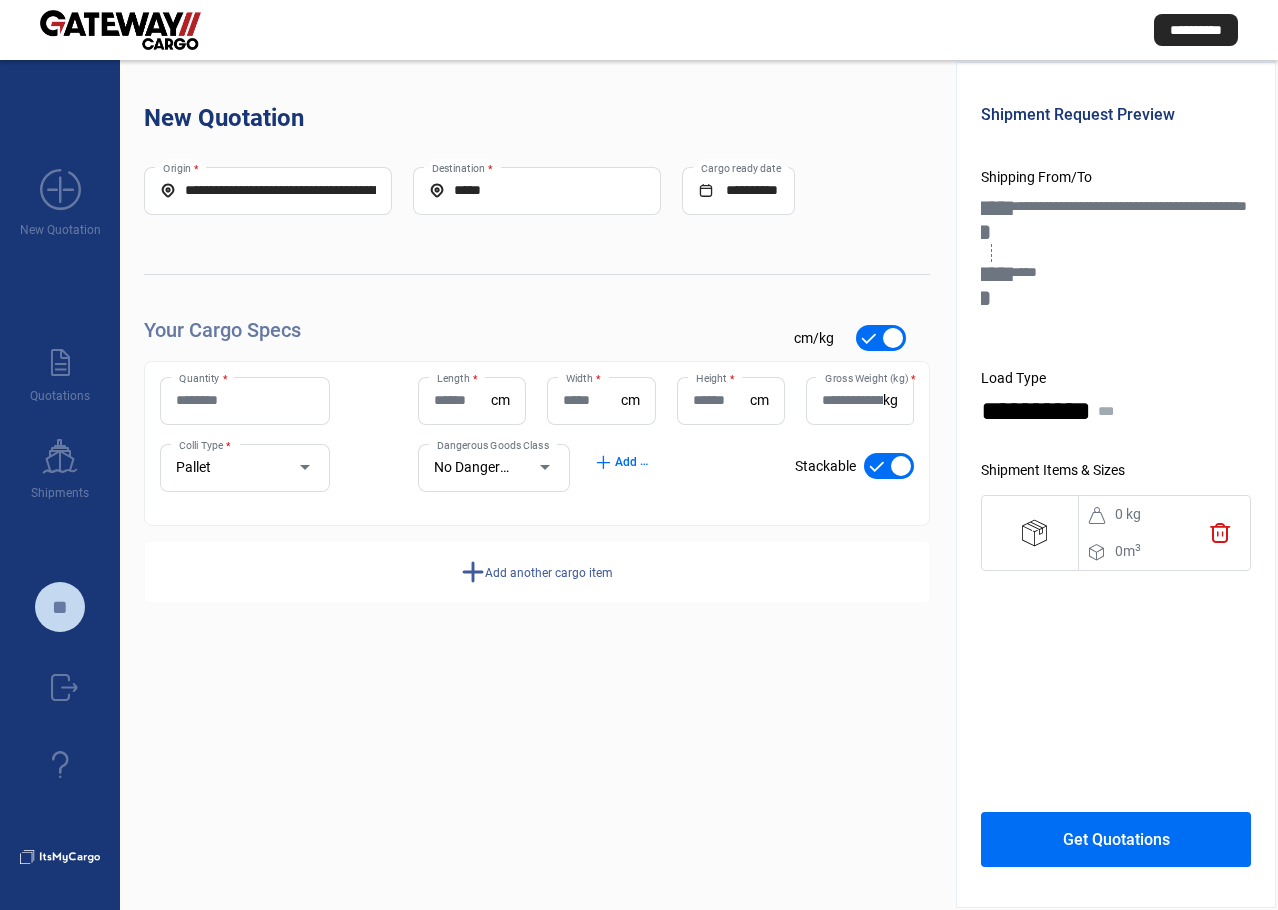 click on "Quantity *" at bounding box center (245, 400) 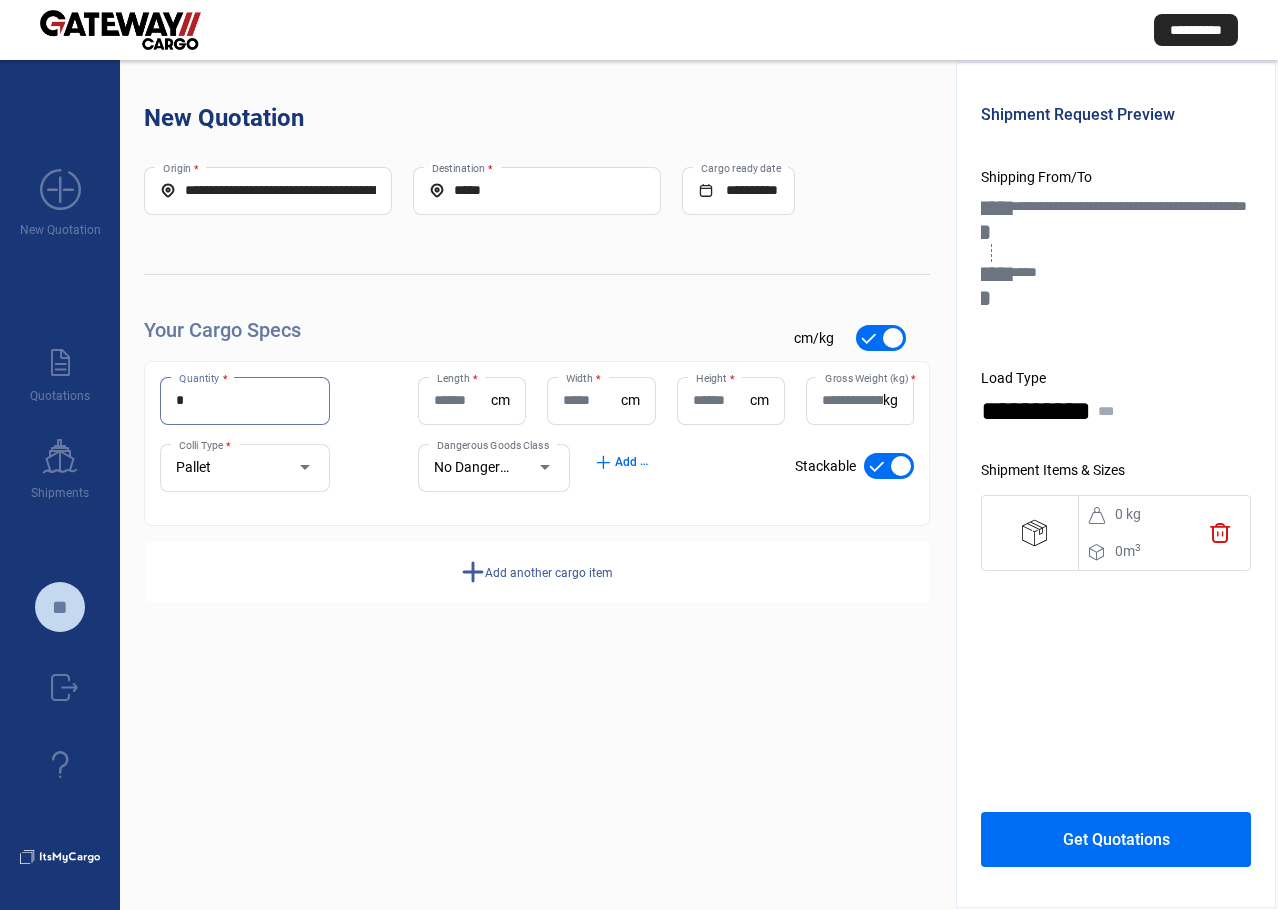 type on "*" 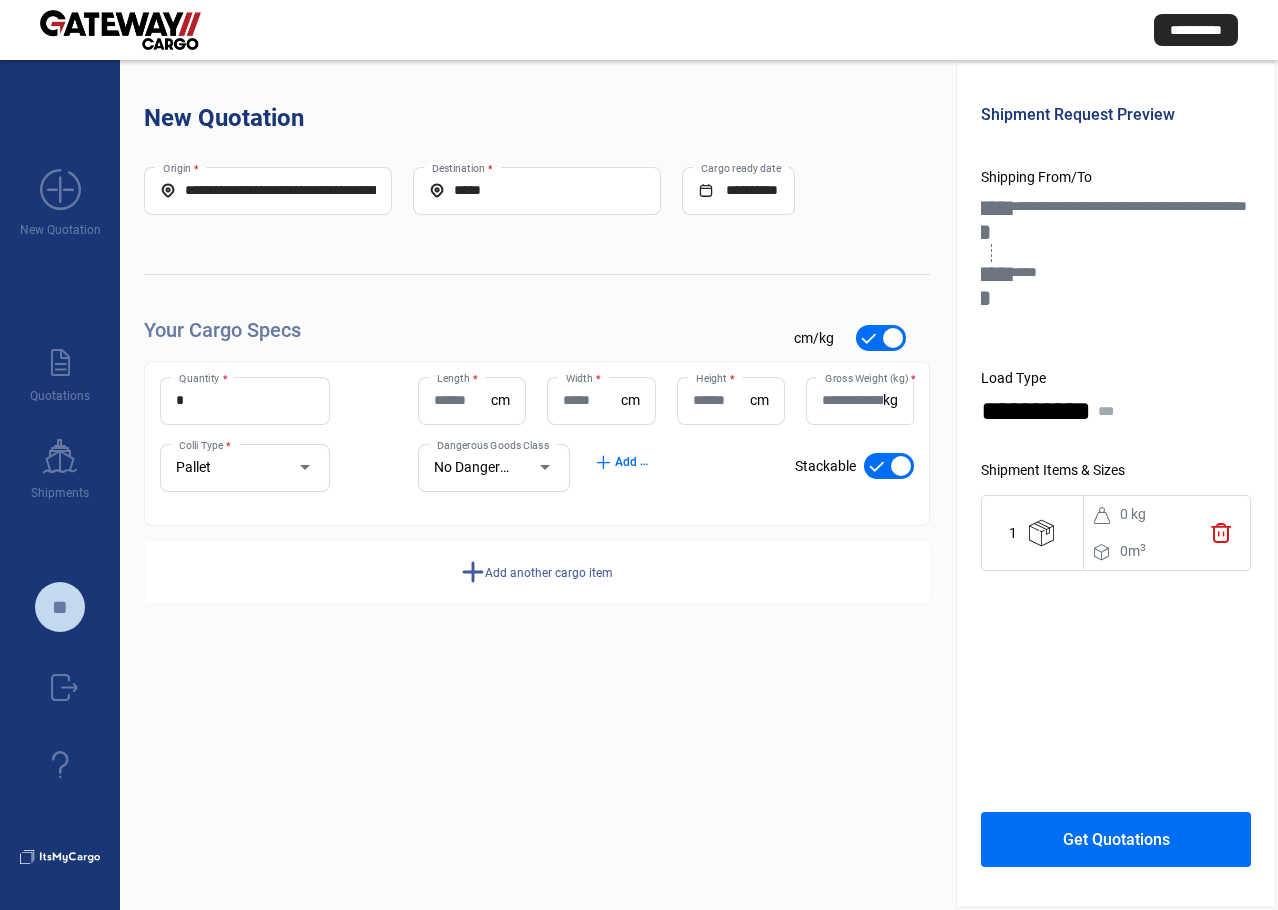 click on "Length  *" at bounding box center (462, 400) 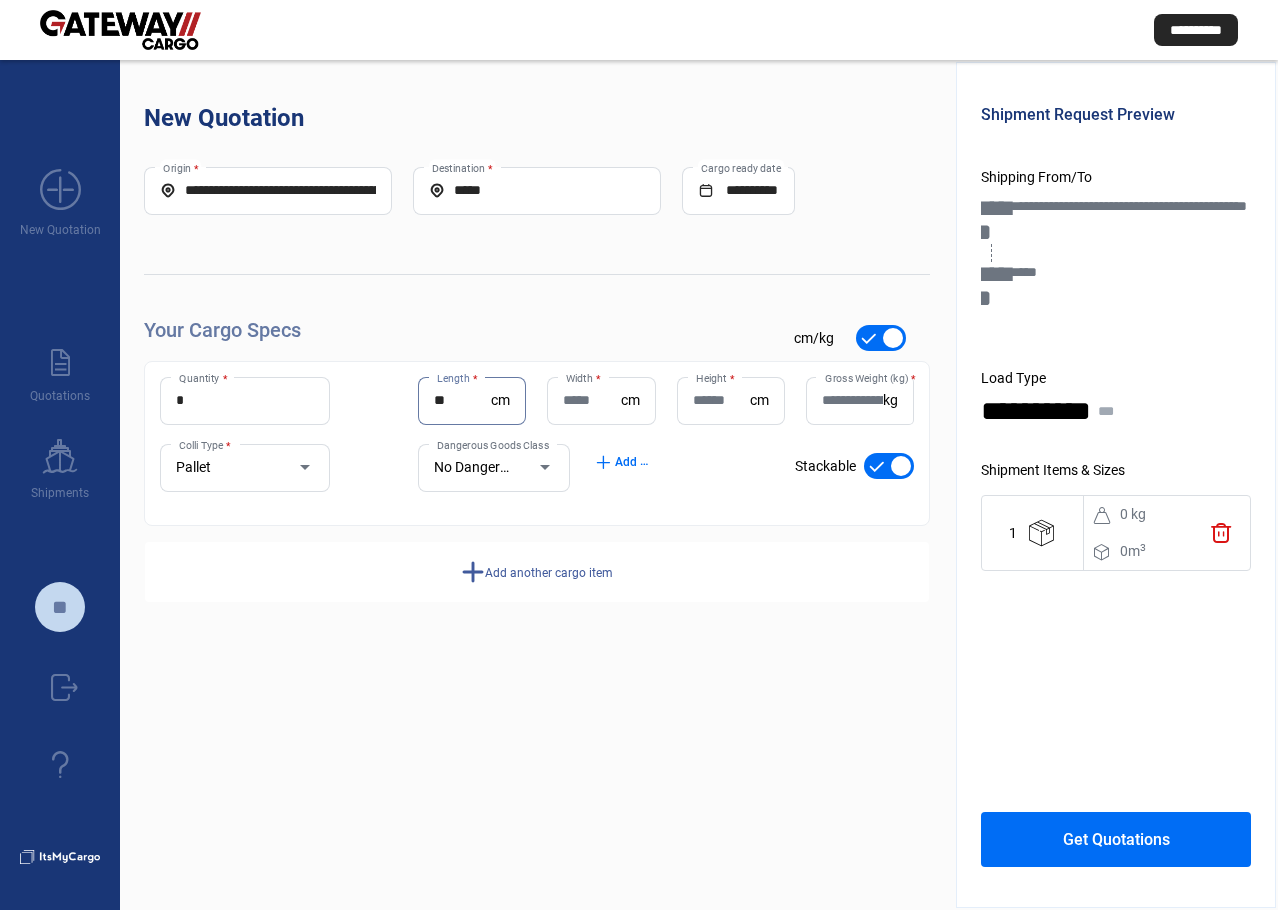 type on "**" 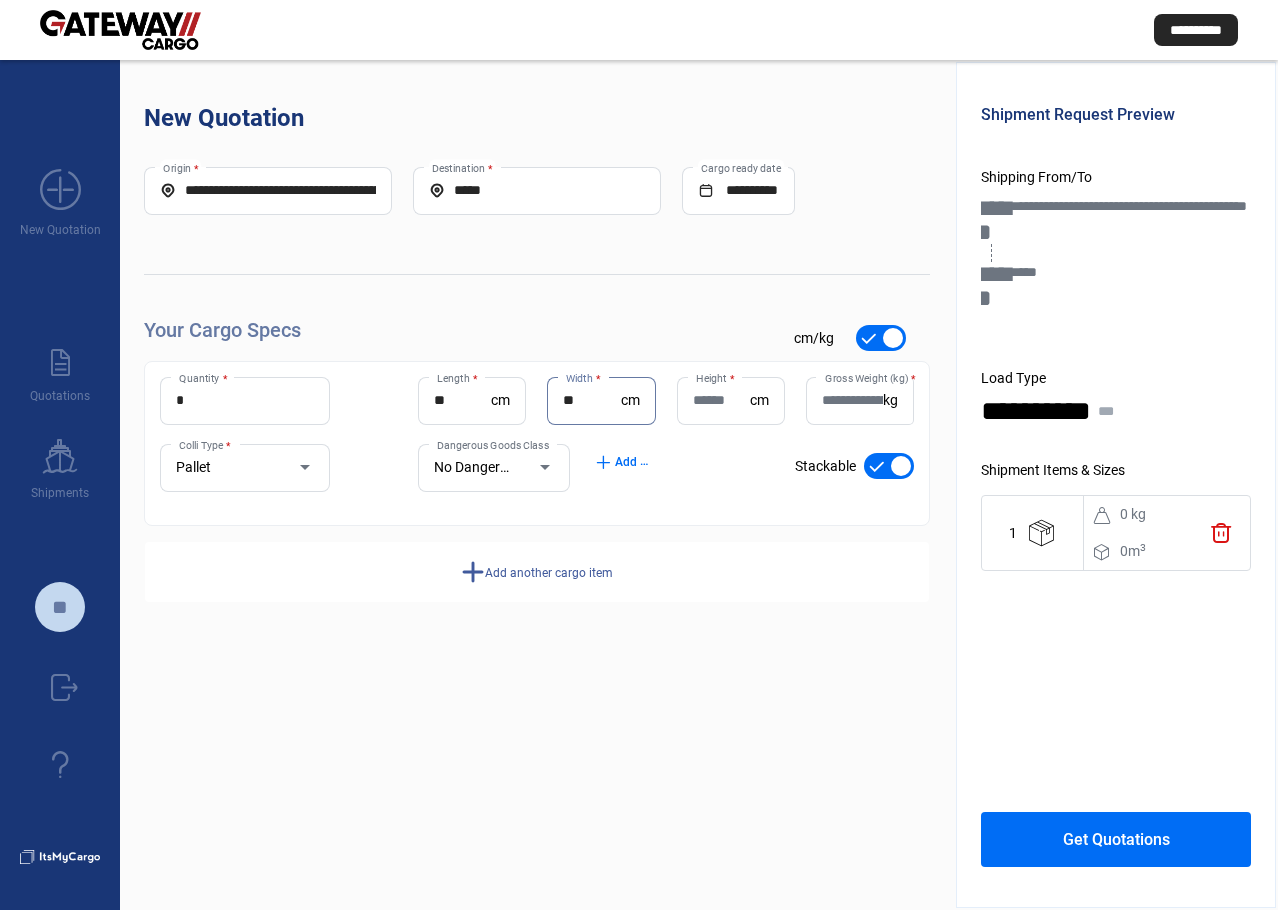 type on "**" 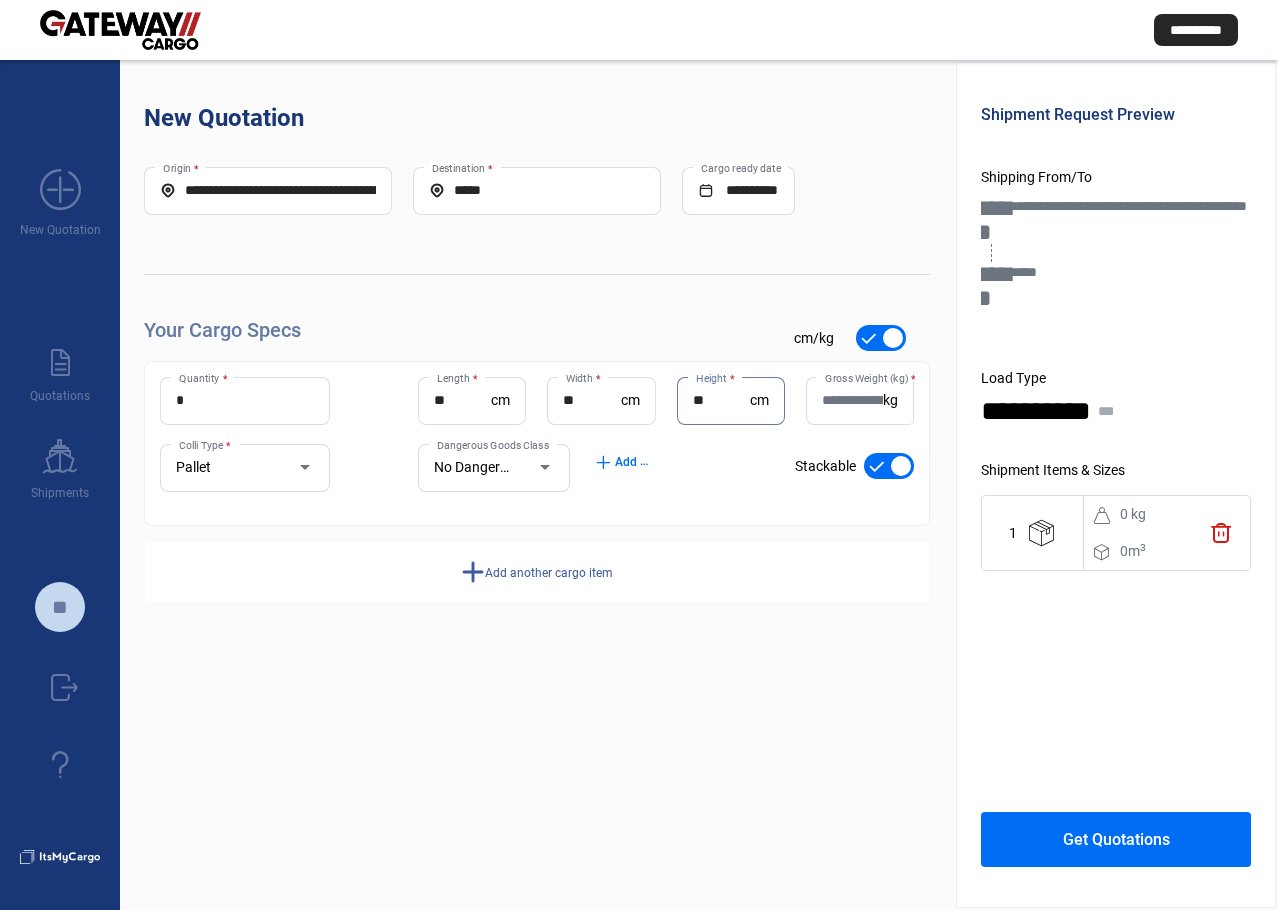 type on "**" 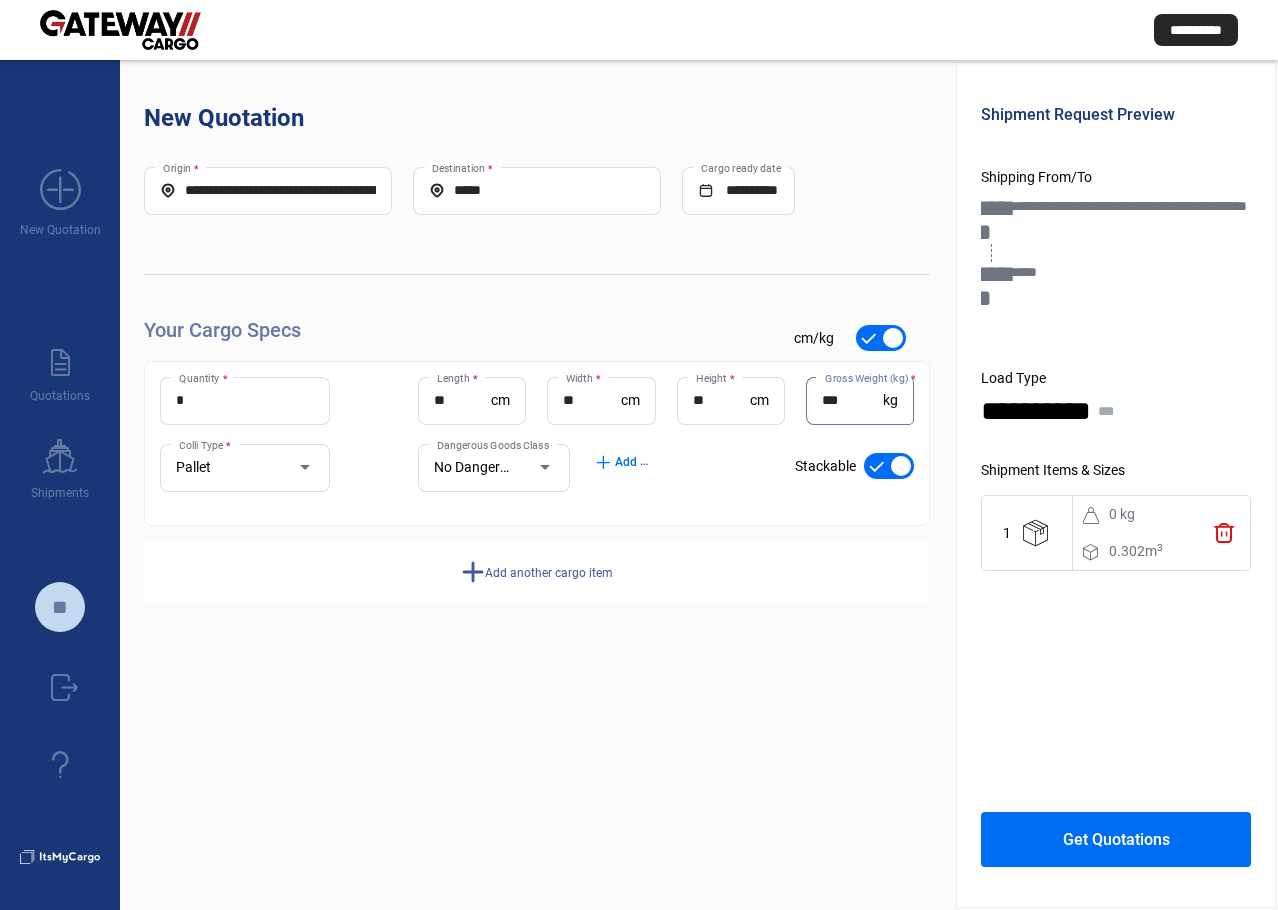 type on "***" 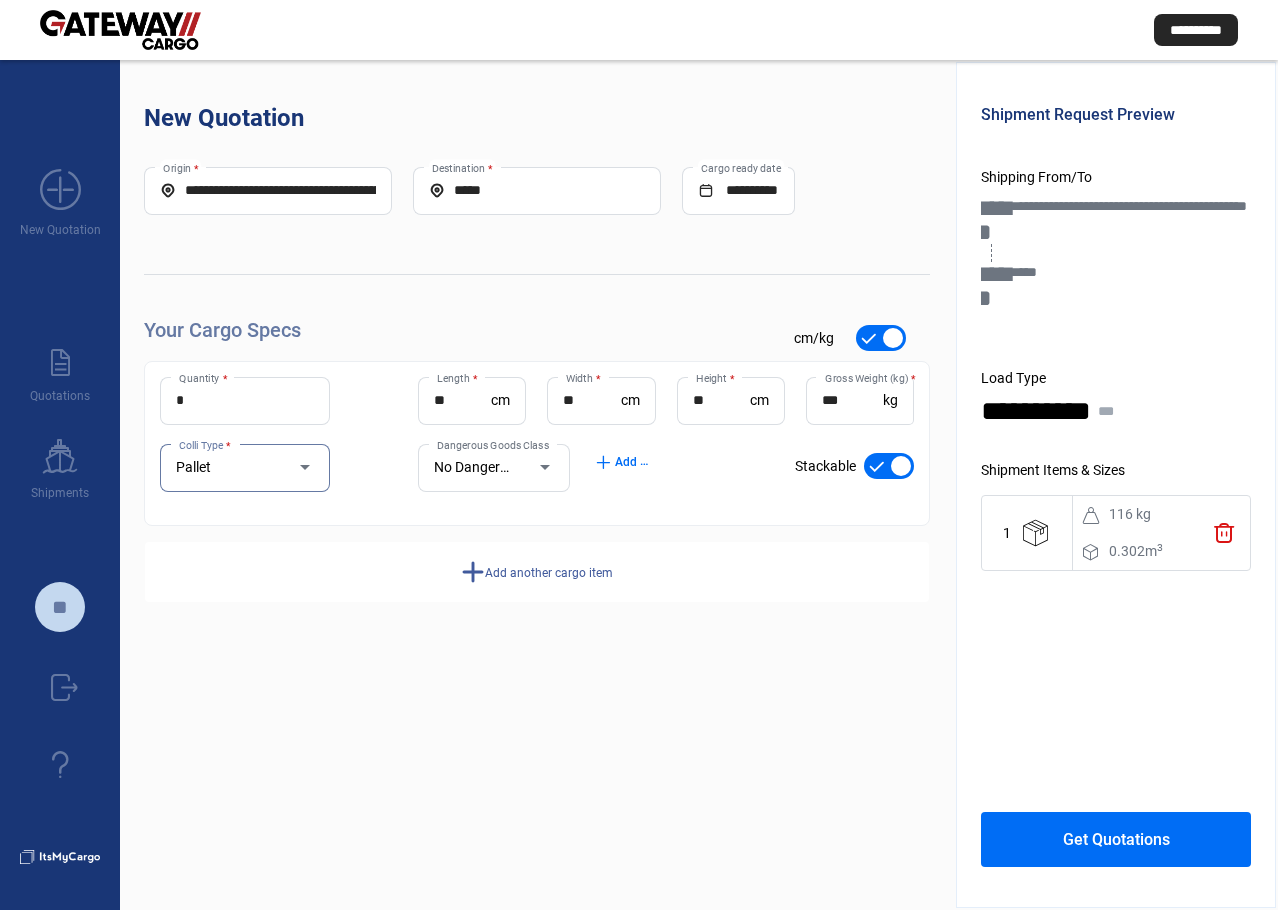 click on "Get Quotations" 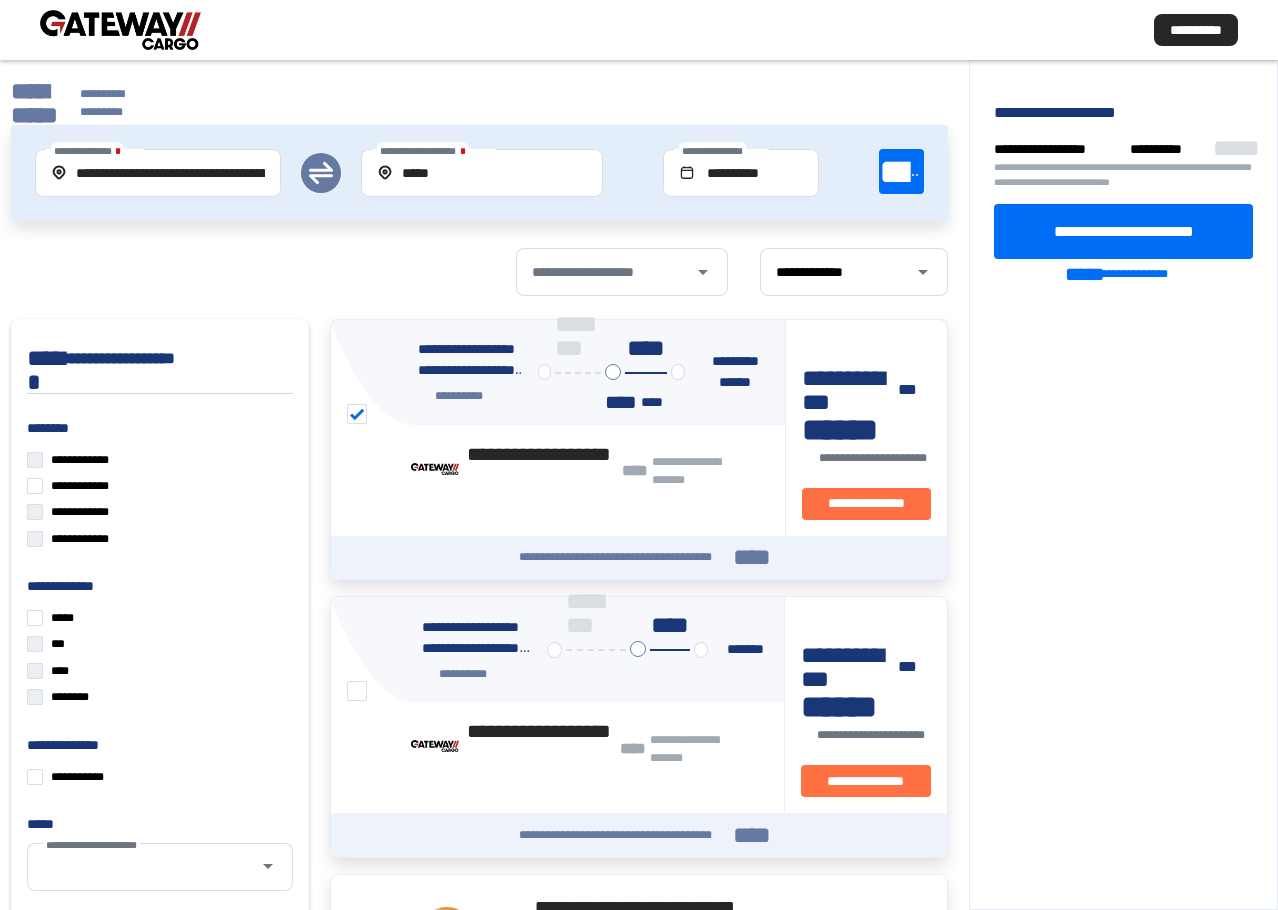 click on "**********" 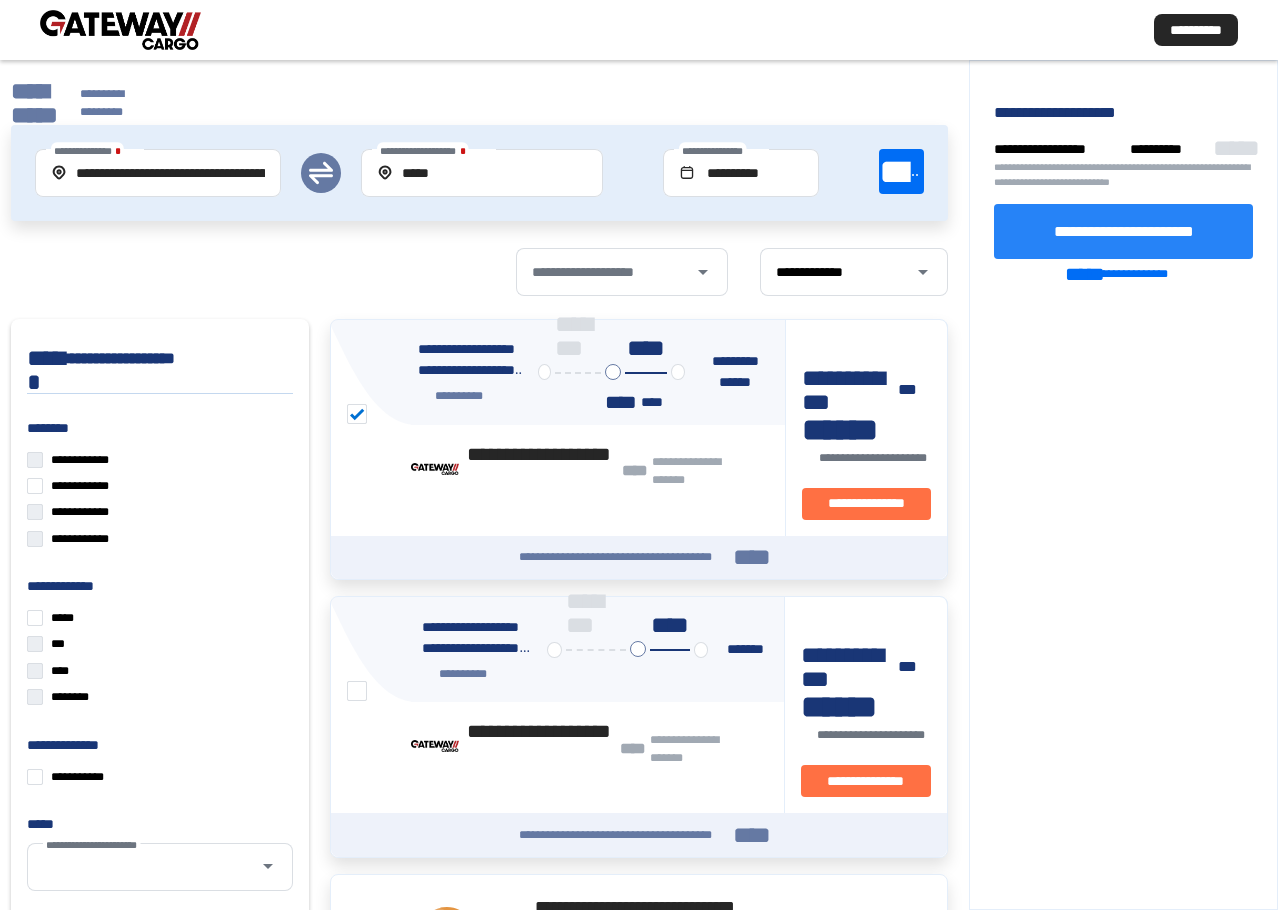 click on "**********" 